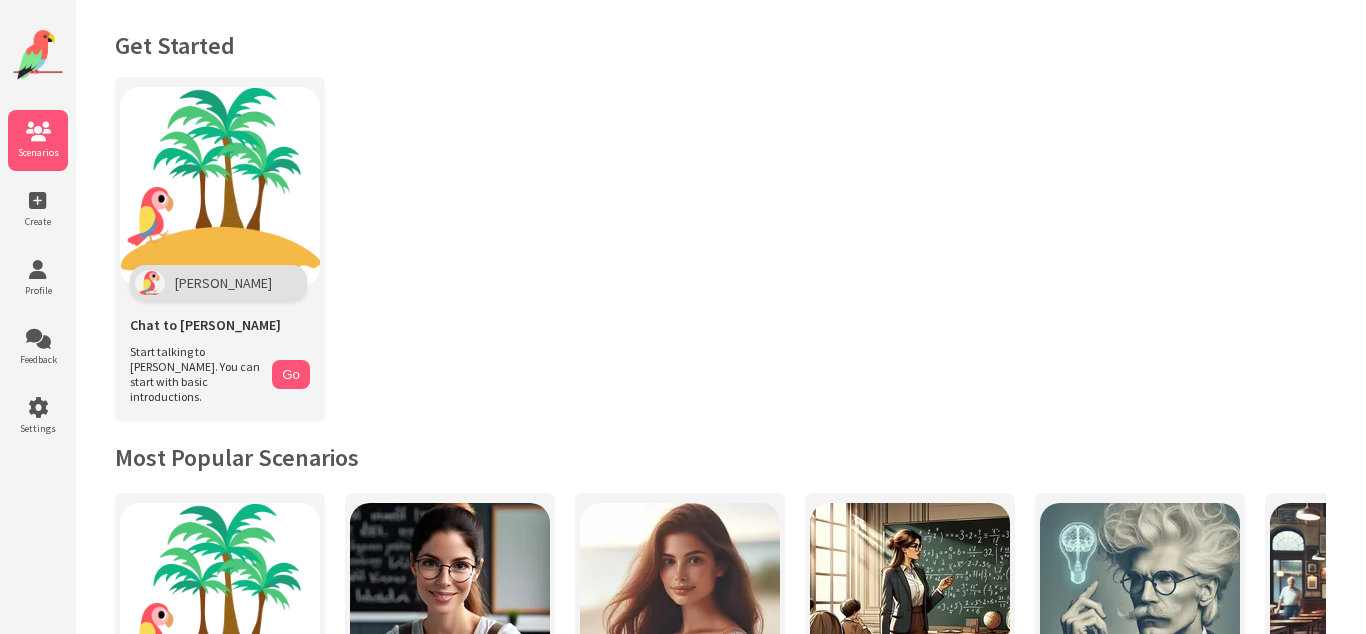 scroll, scrollTop: 0, scrollLeft: 0, axis: both 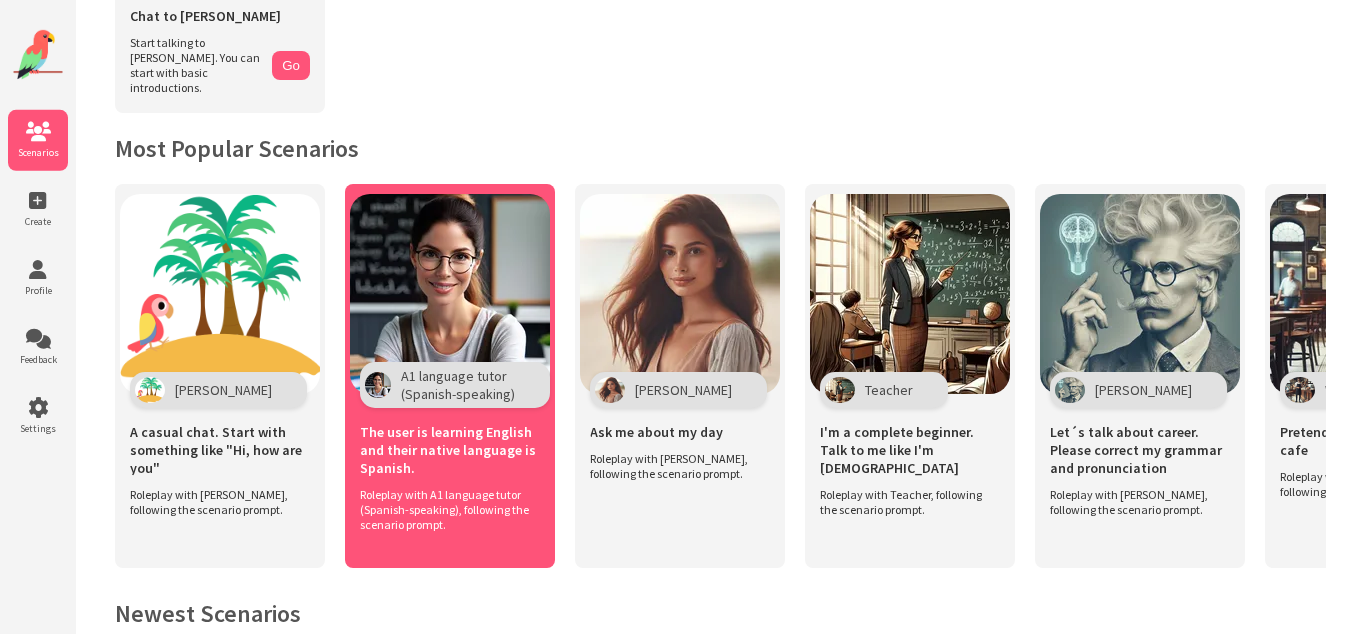click at bounding box center [450, 294] 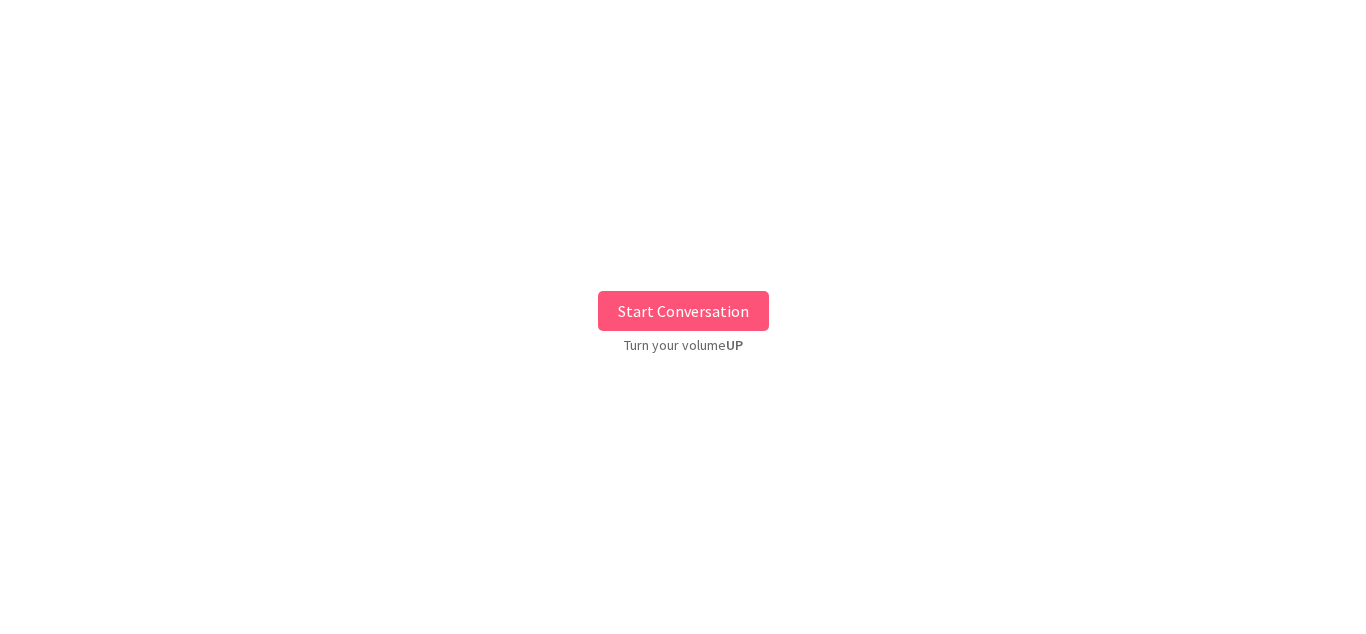 scroll, scrollTop: 0, scrollLeft: 0, axis: both 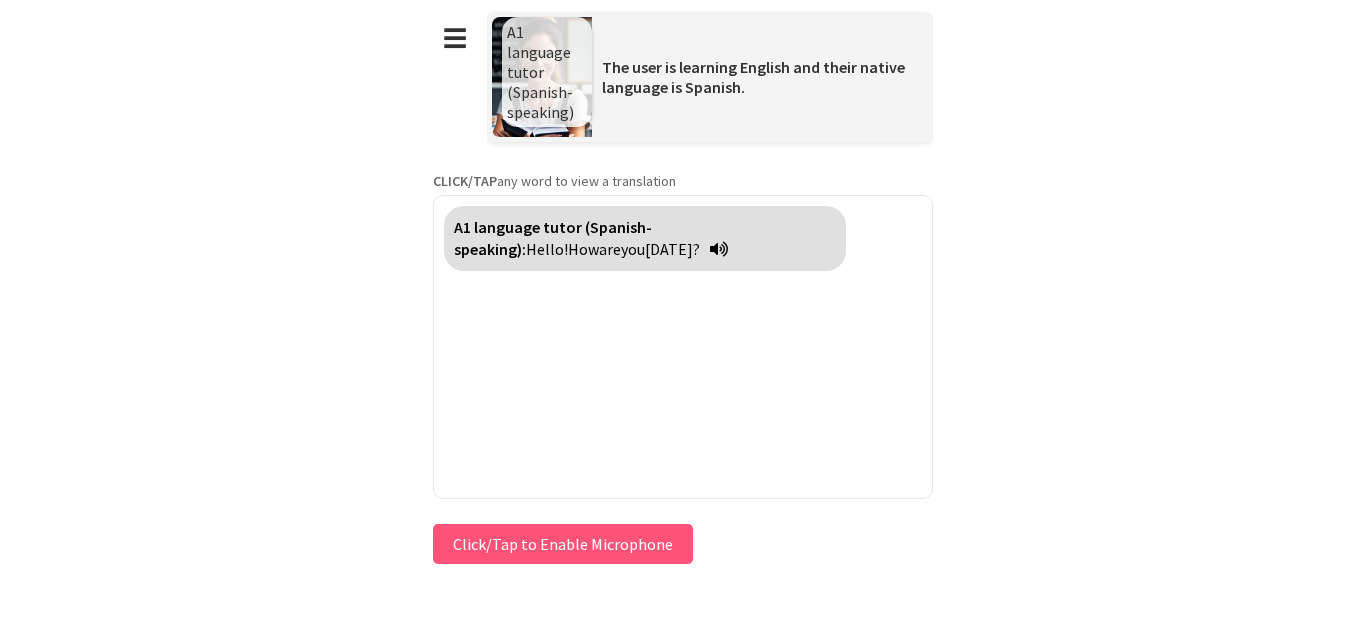 type 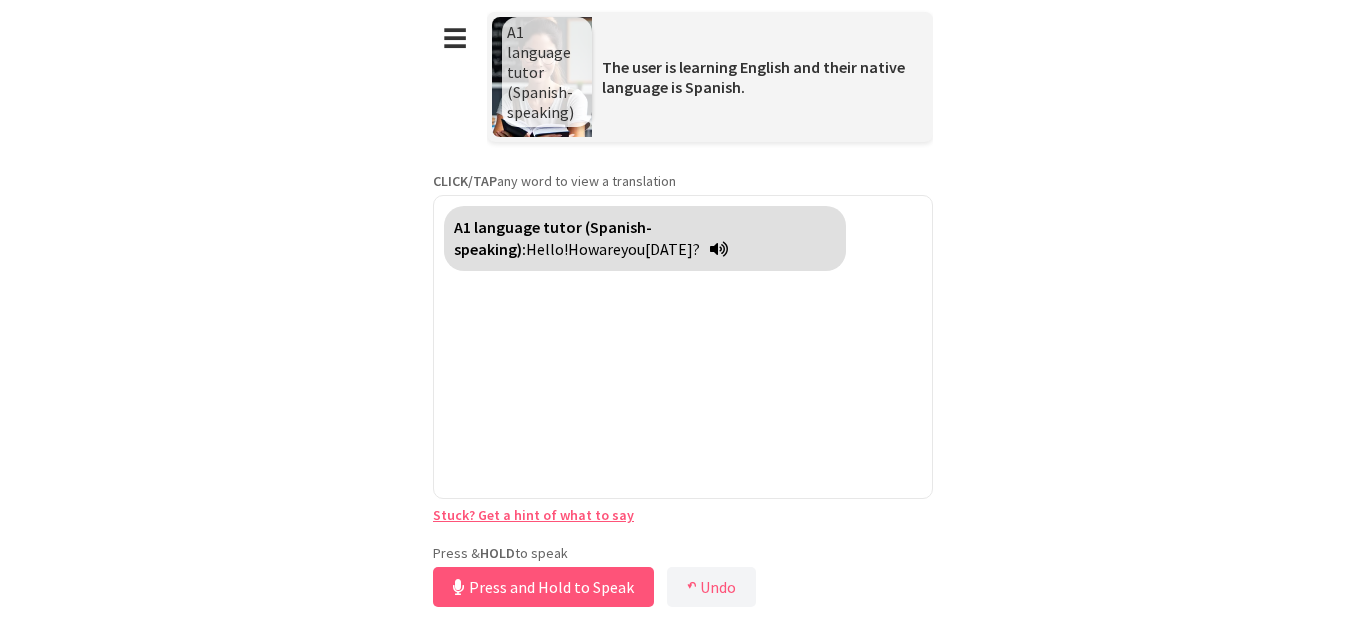 click on "Press &  HOLD  to speak
Press and Hold to Speak
↶  Undo
Save
No voice detected. Hold the button down and speak clearly." at bounding box center [683, 578] 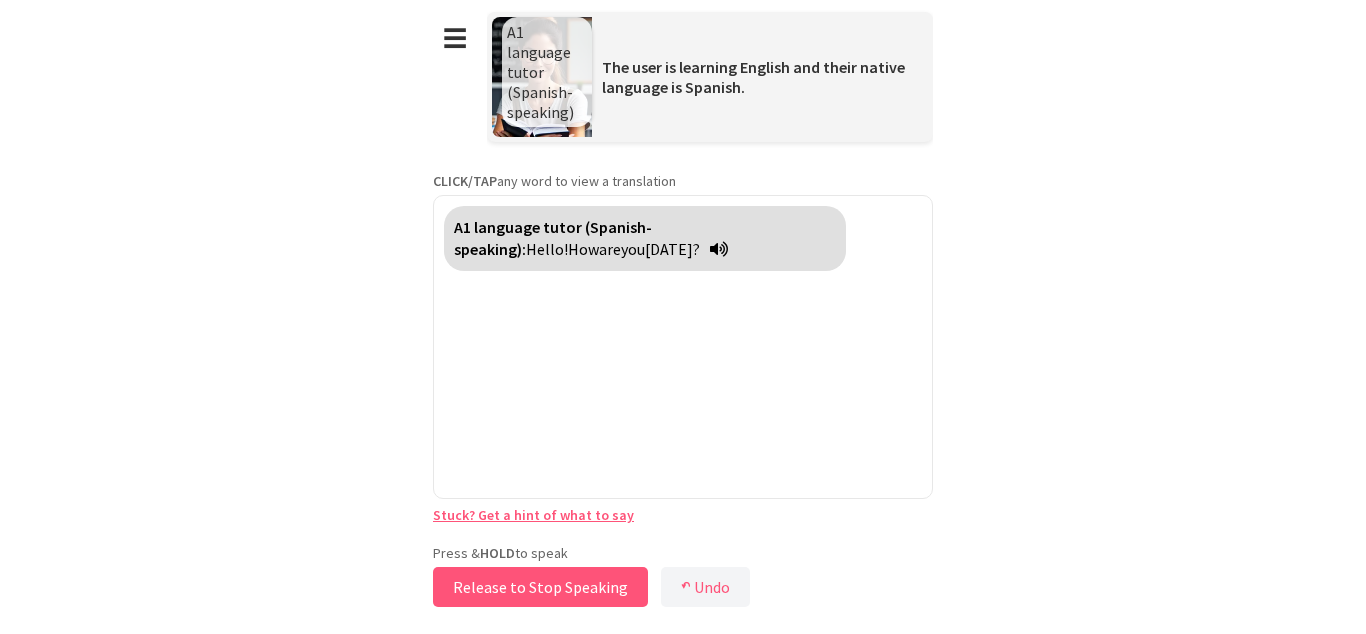 click on "Release to Stop Speaking" at bounding box center [540, 587] 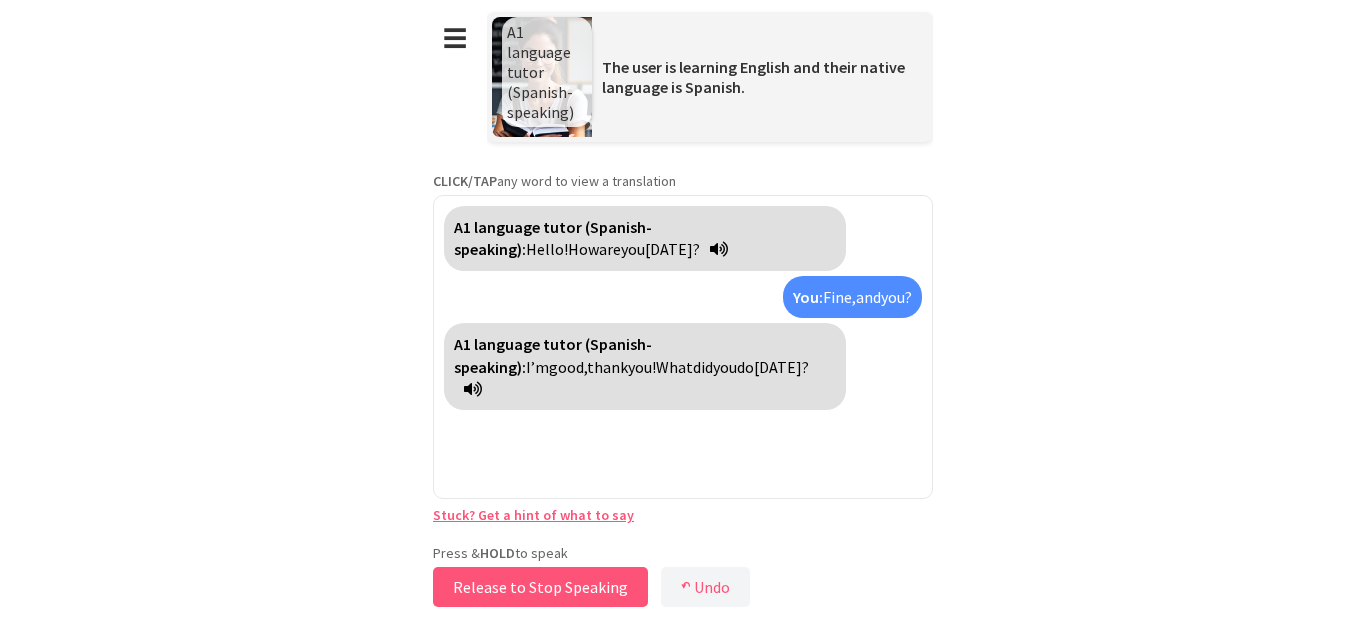 click on "Release to Stop Speaking" at bounding box center [540, 587] 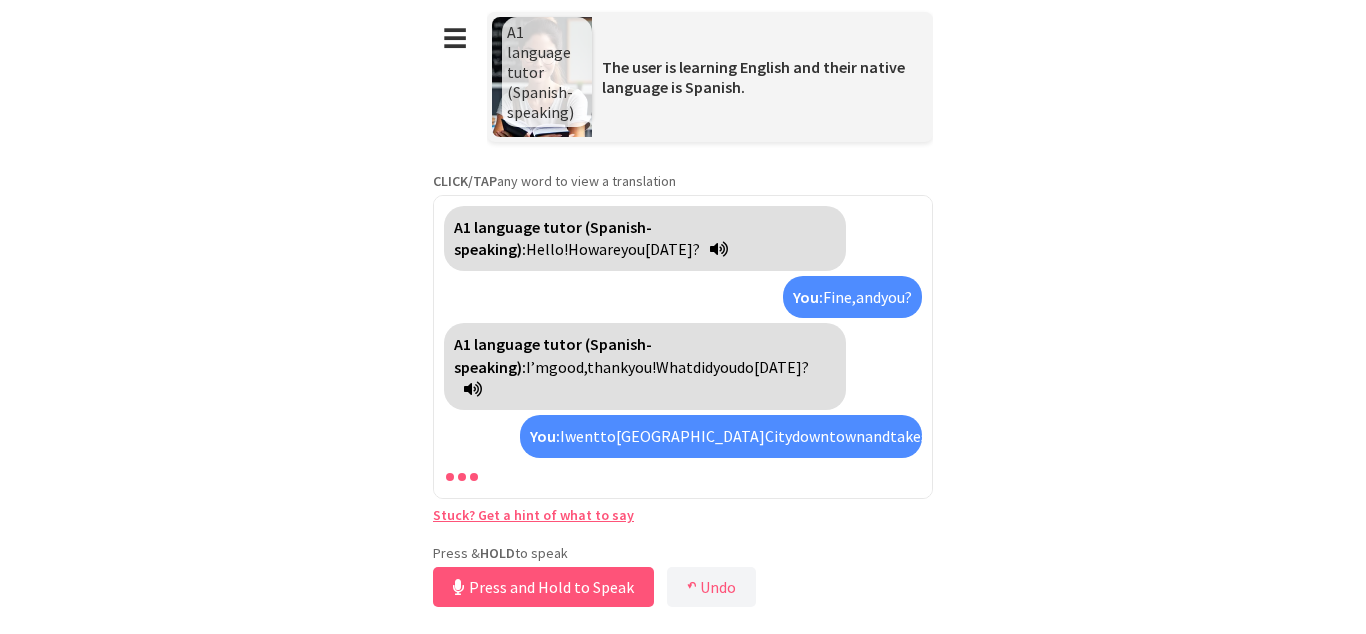 scroll, scrollTop: 35, scrollLeft: 0, axis: vertical 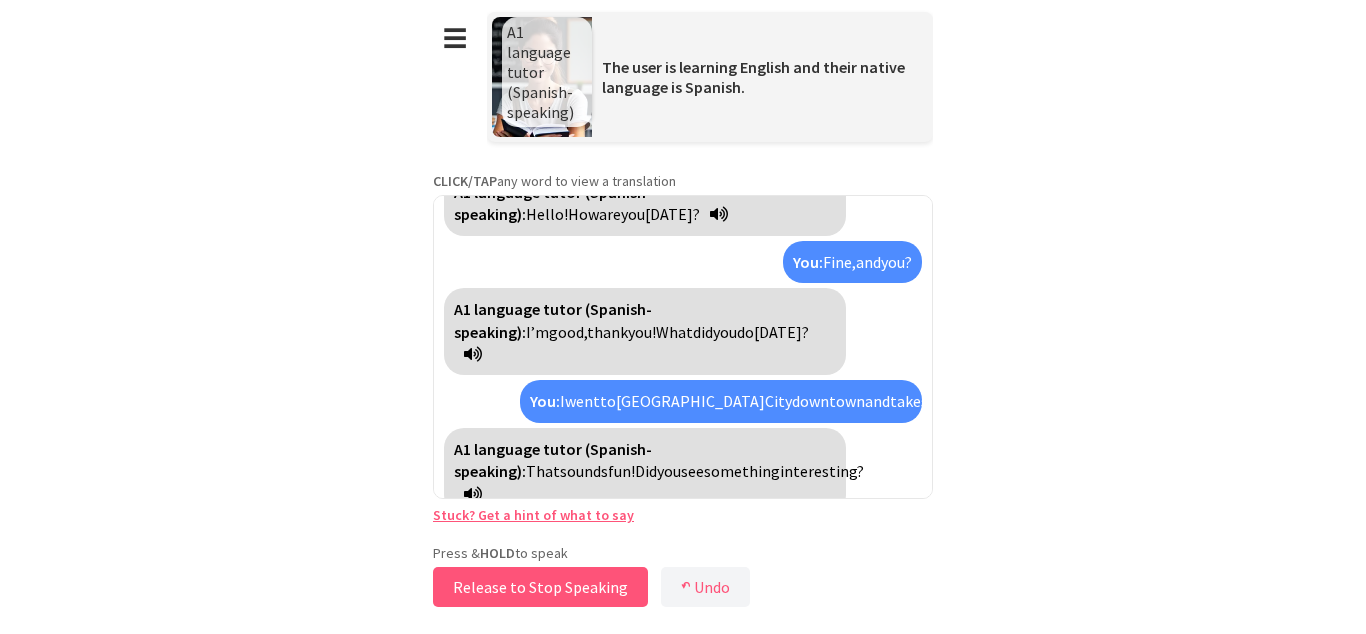 click on "Release to Stop Speaking" at bounding box center (540, 587) 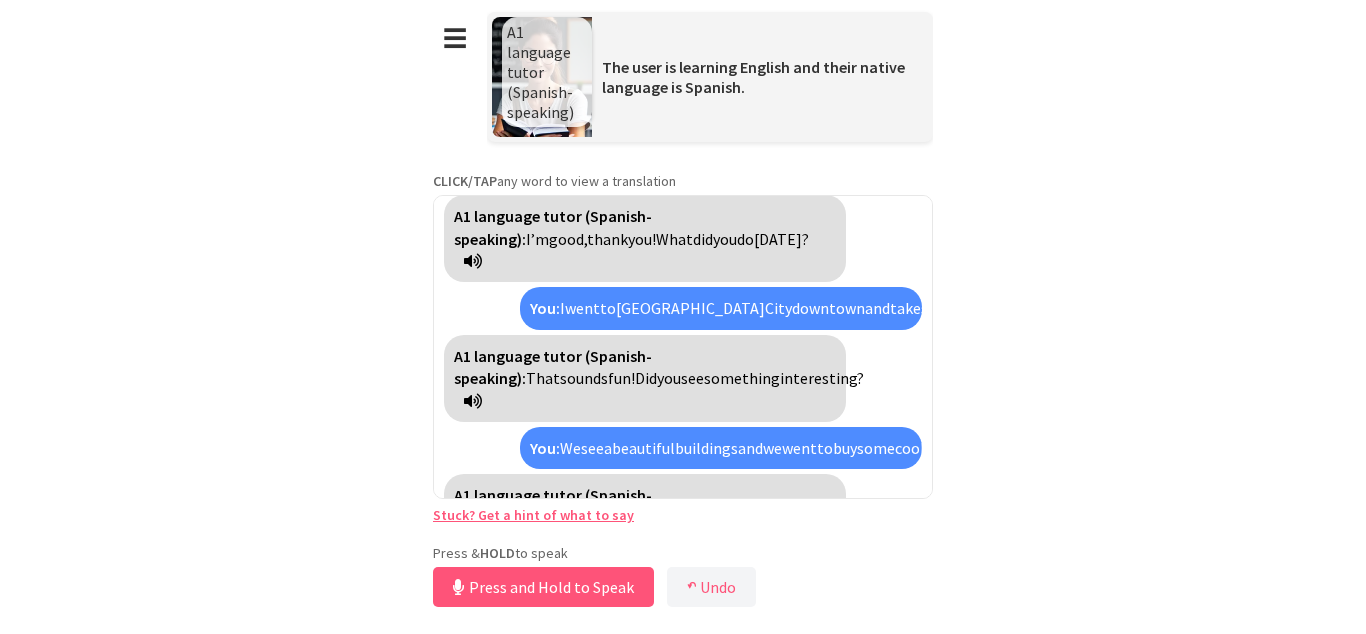 scroll, scrollTop: 197, scrollLeft: 0, axis: vertical 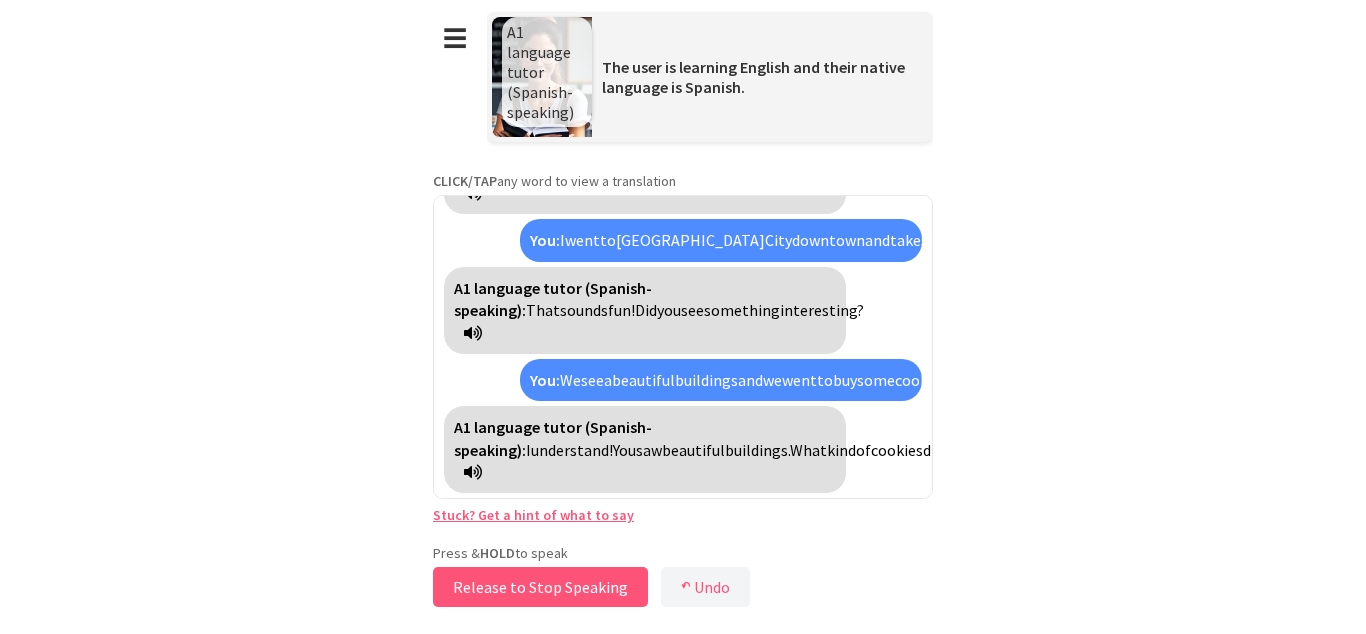 click on "Release to Stop Speaking" at bounding box center (540, 587) 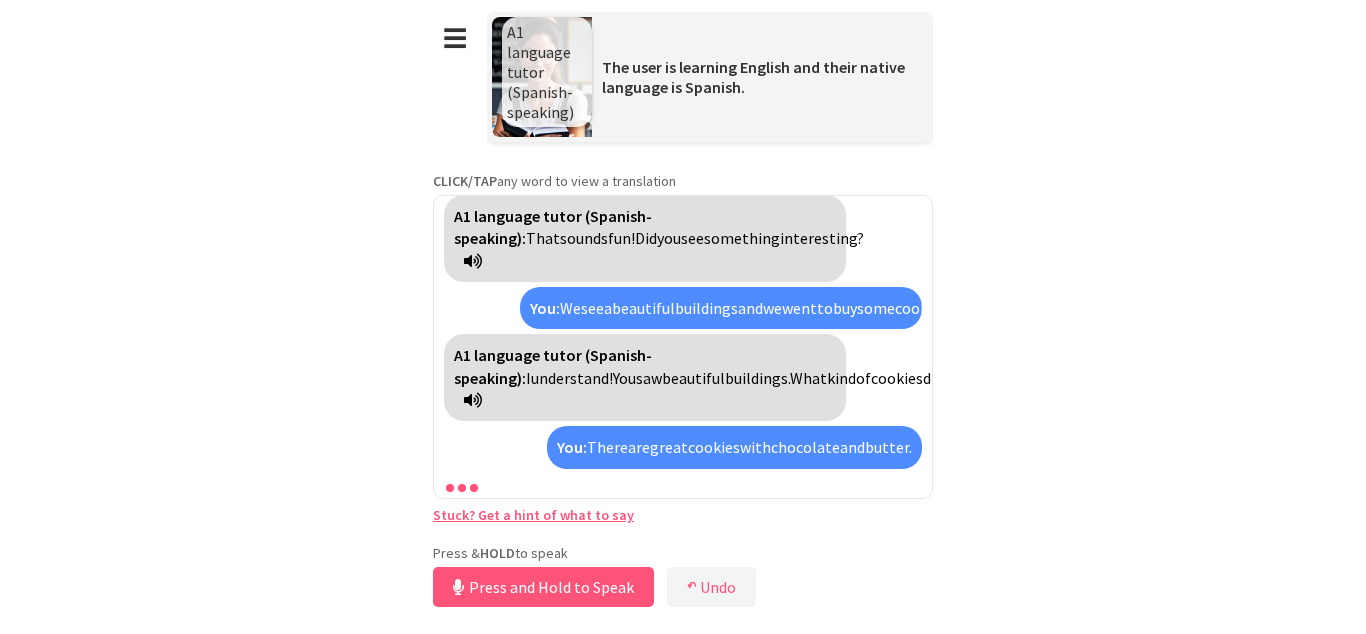 scroll, scrollTop: 314, scrollLeft: 0, axis: vertical 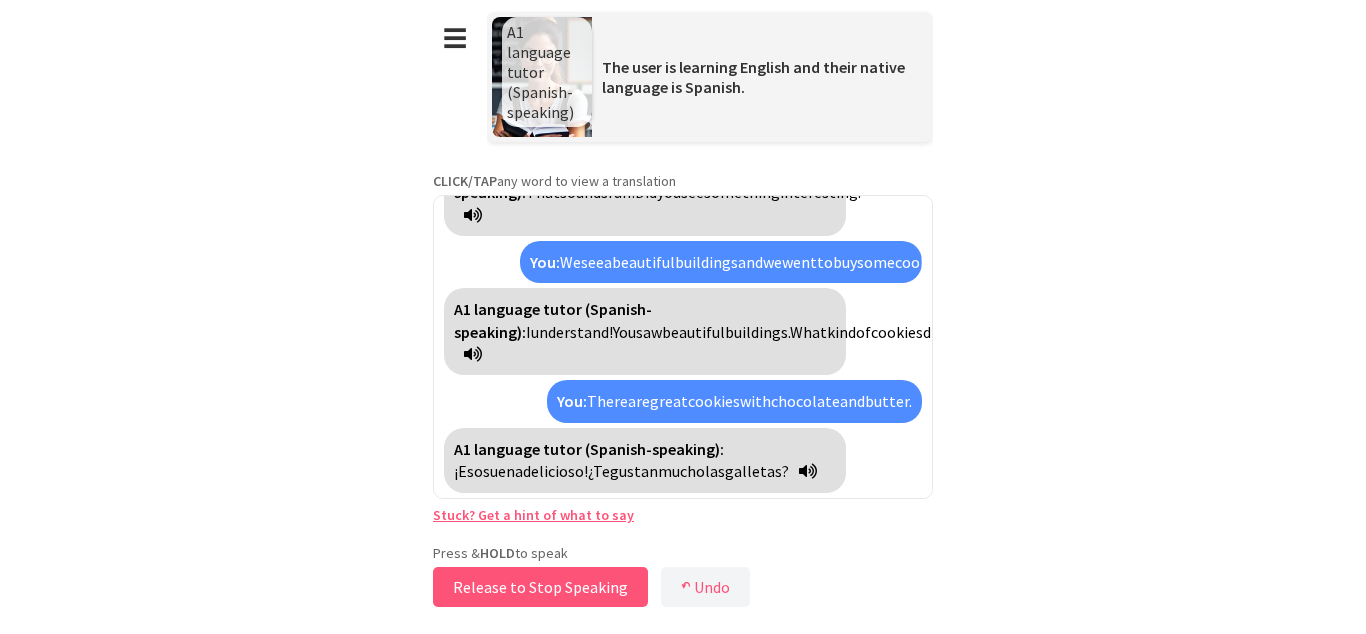 click on "Release to Stop Speaking" at bounding box center [540, 587] 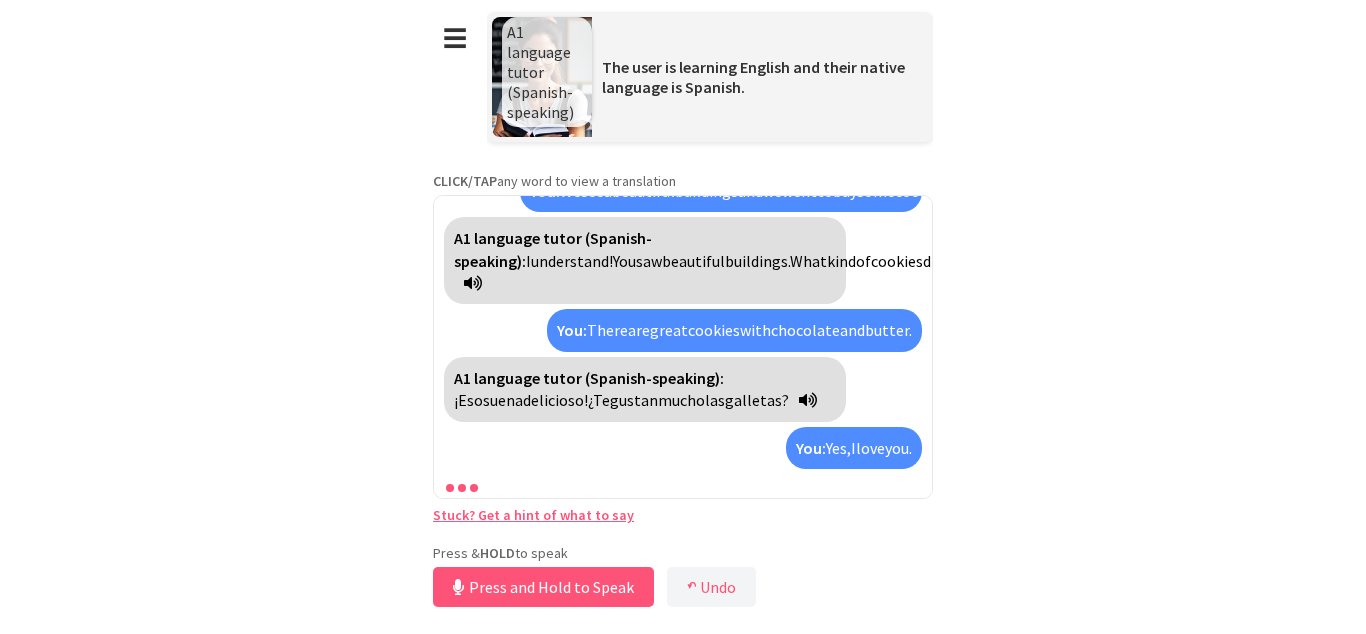 scroll, scrollTop: 431, scrollLeft: 0, axis: vertical 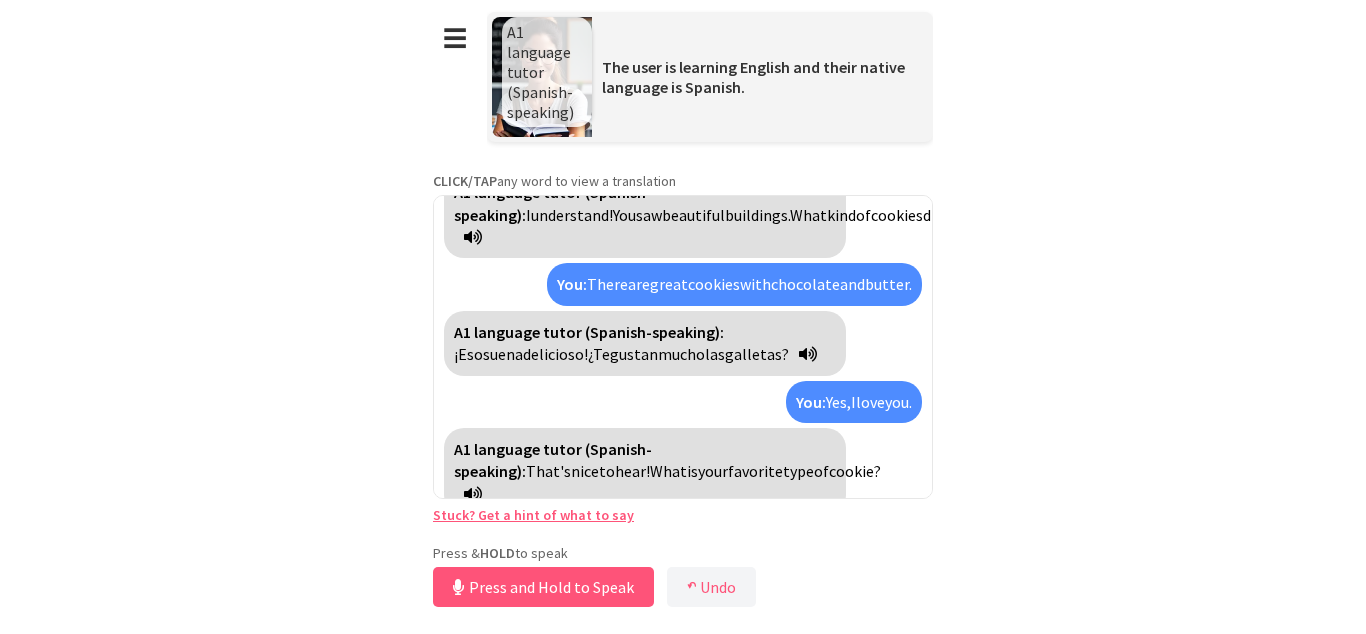 click on "**********" at bounding box center [683, 306] 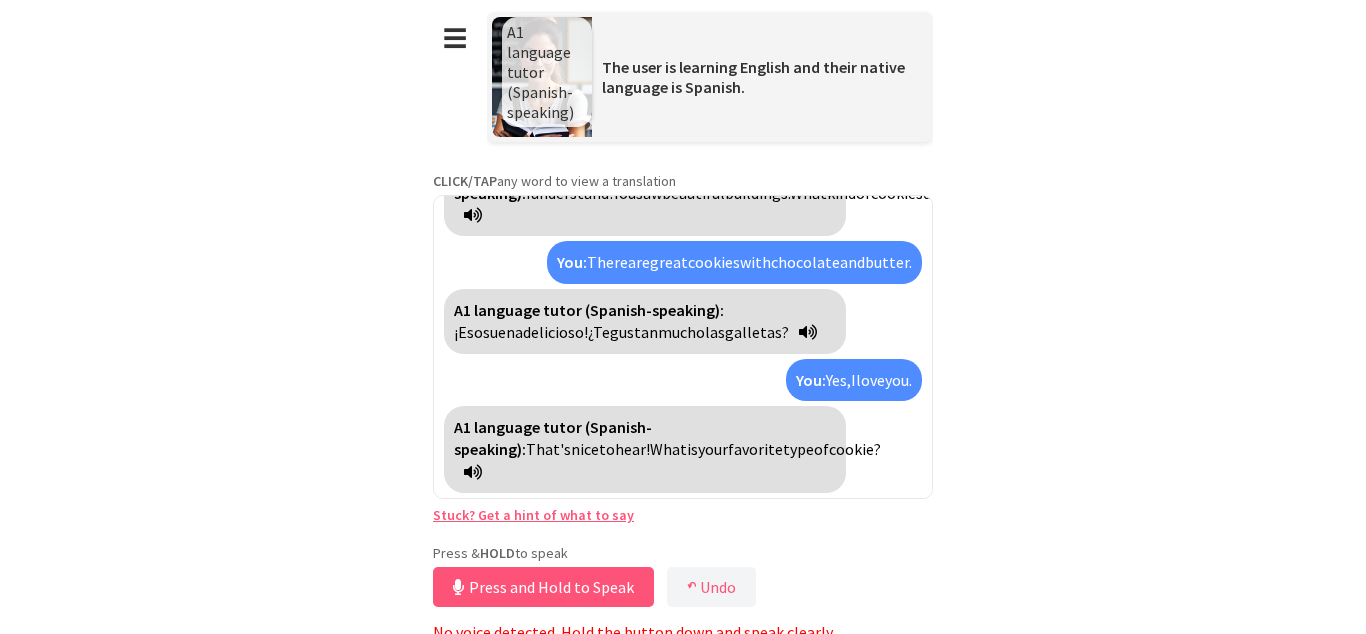 scroll, scrollTop: 431, scrollLeft: 0, axis: vertical 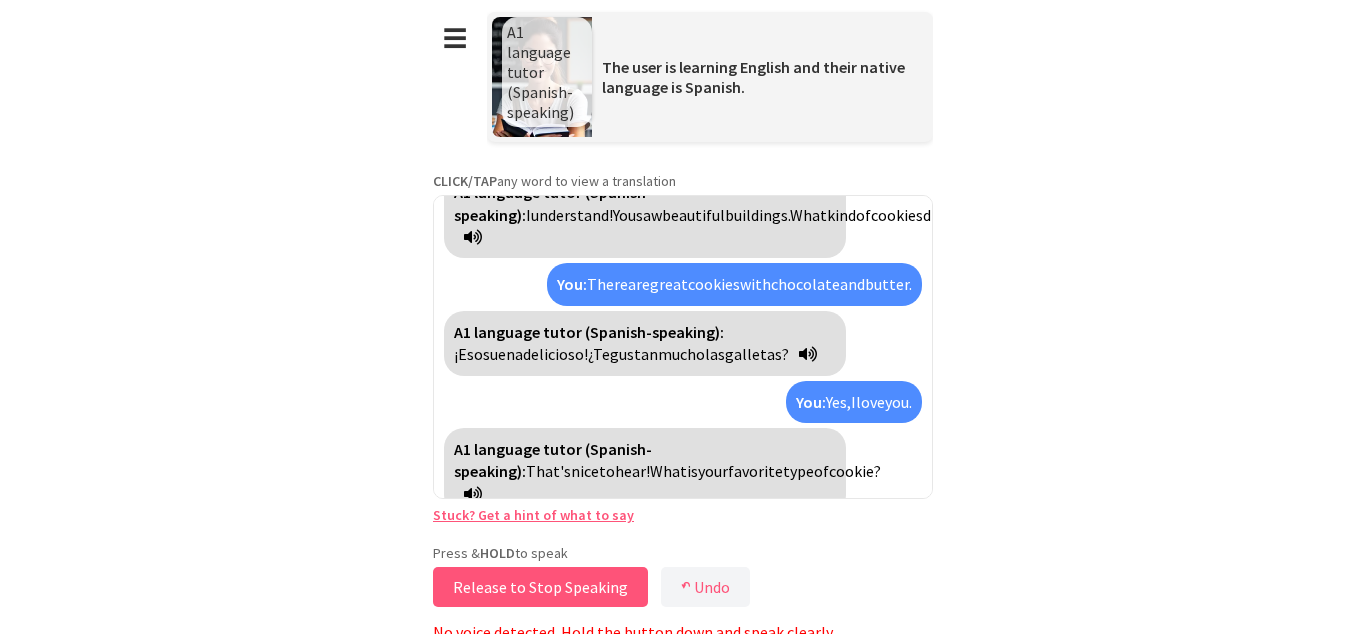 click on "Release to Stop Speaking" at bounding box center [540, 587] 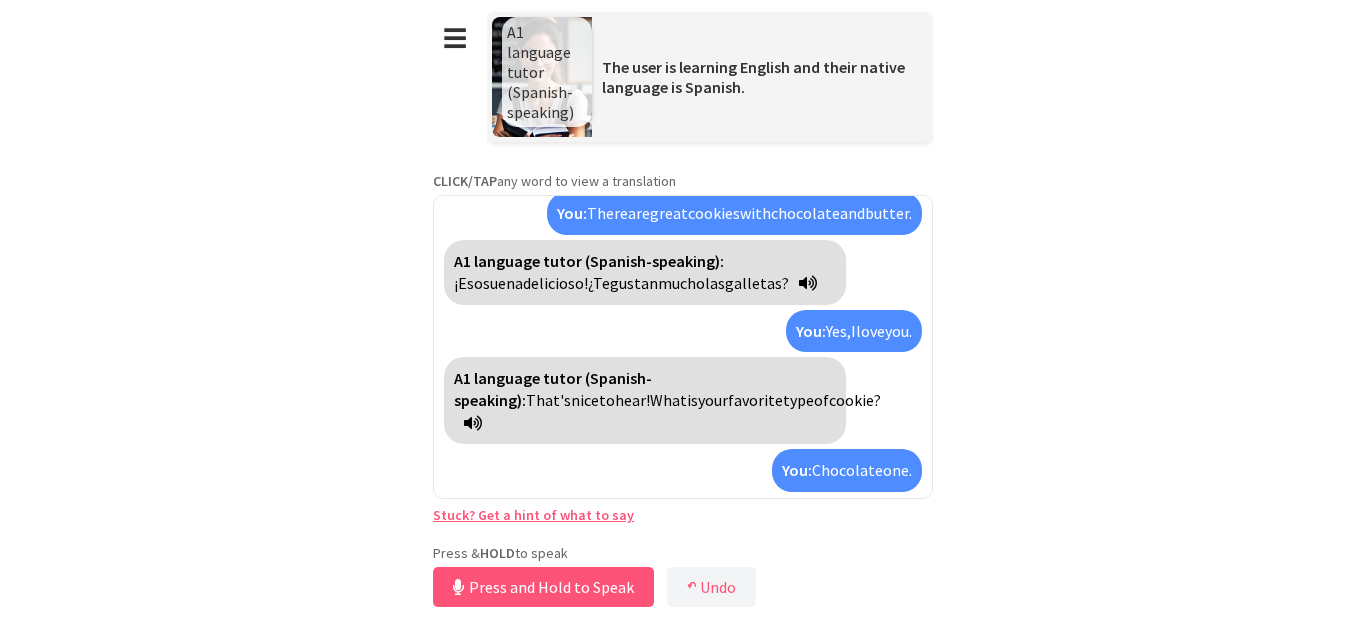 scroll, scrollTop: 571, scrollLeft: 0, axis: vertical 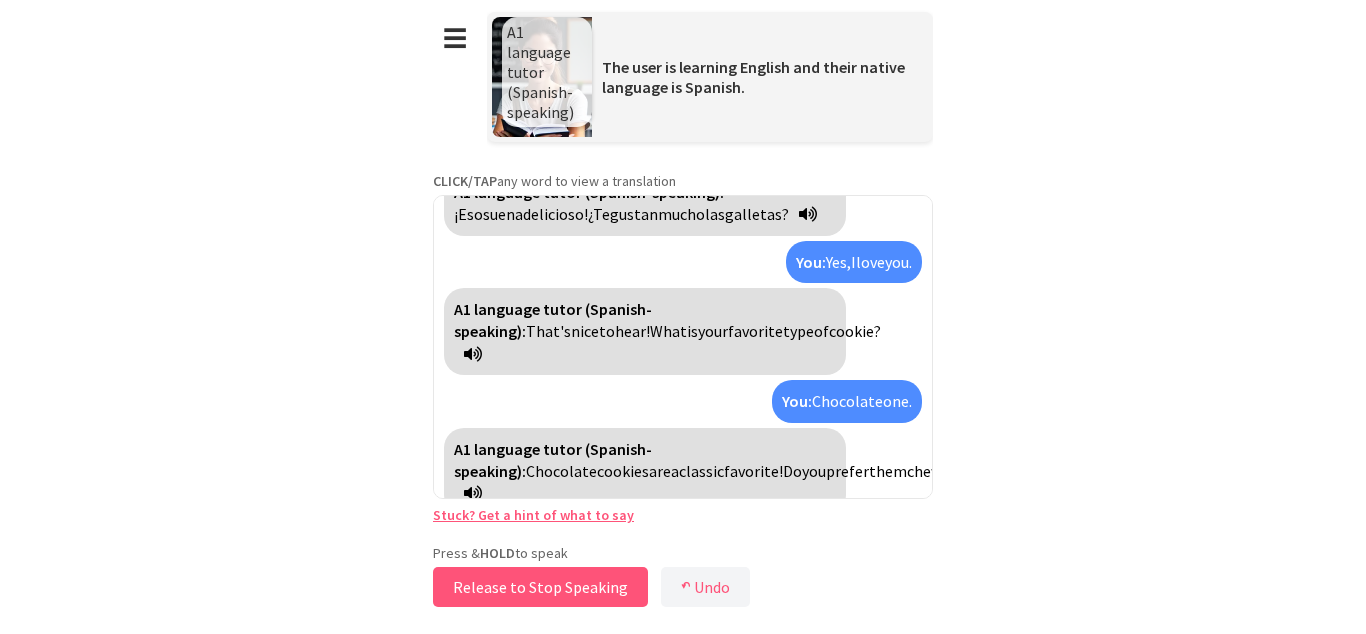 click on "Release to Stop Speaking" at bounding box center (540, 587) 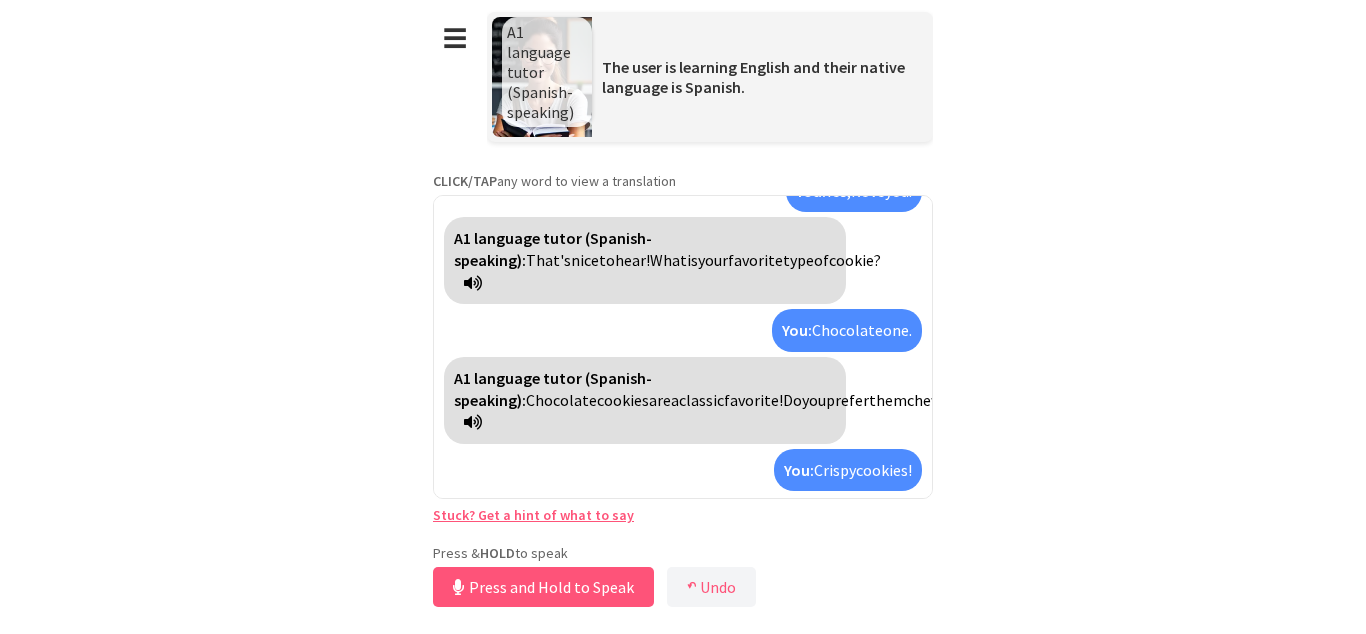 scroll, scrollTop: 733, scrollLeft: 0, axis: vertical 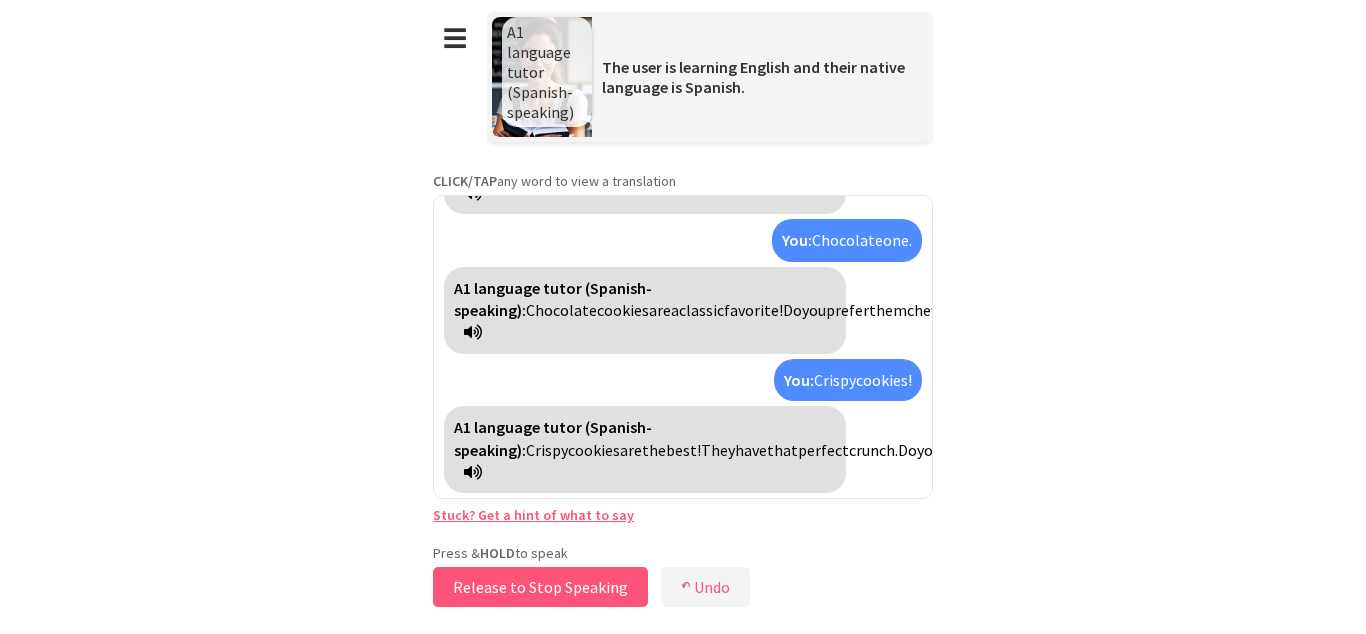 click on "Release to Stop Speaking" at bounding box center [540, 587] 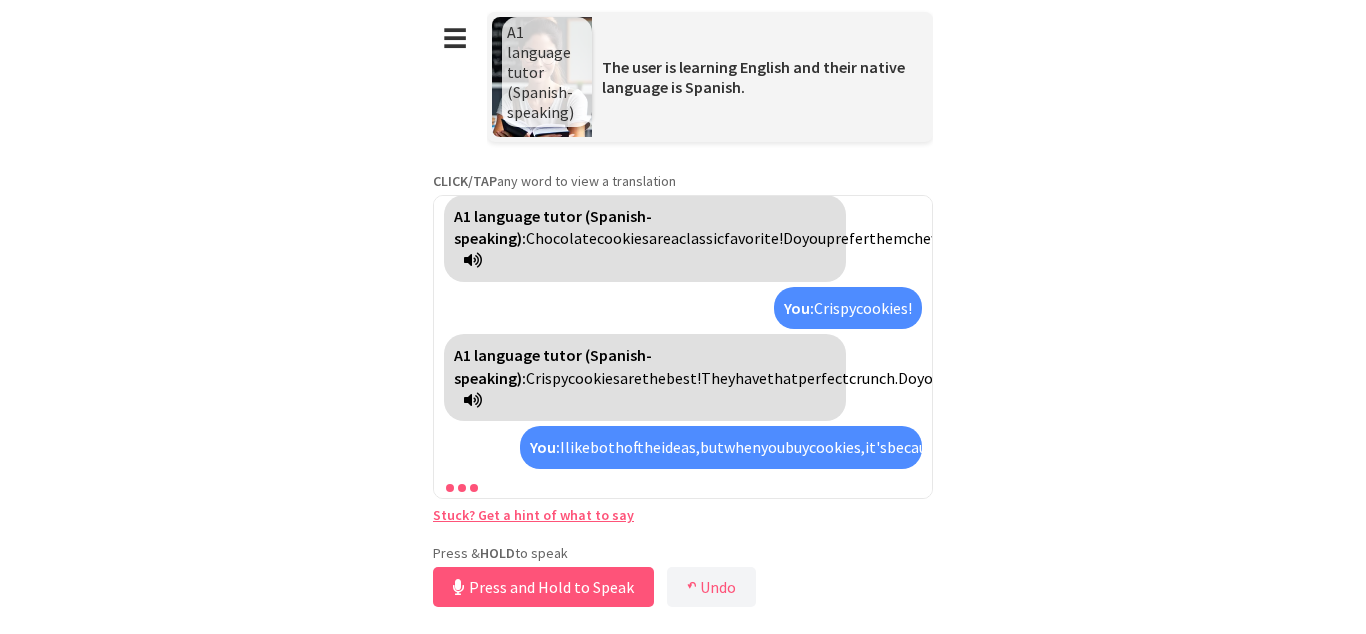 scroll, scrollTop: 917, scrollLeft: 0, axis: vertical 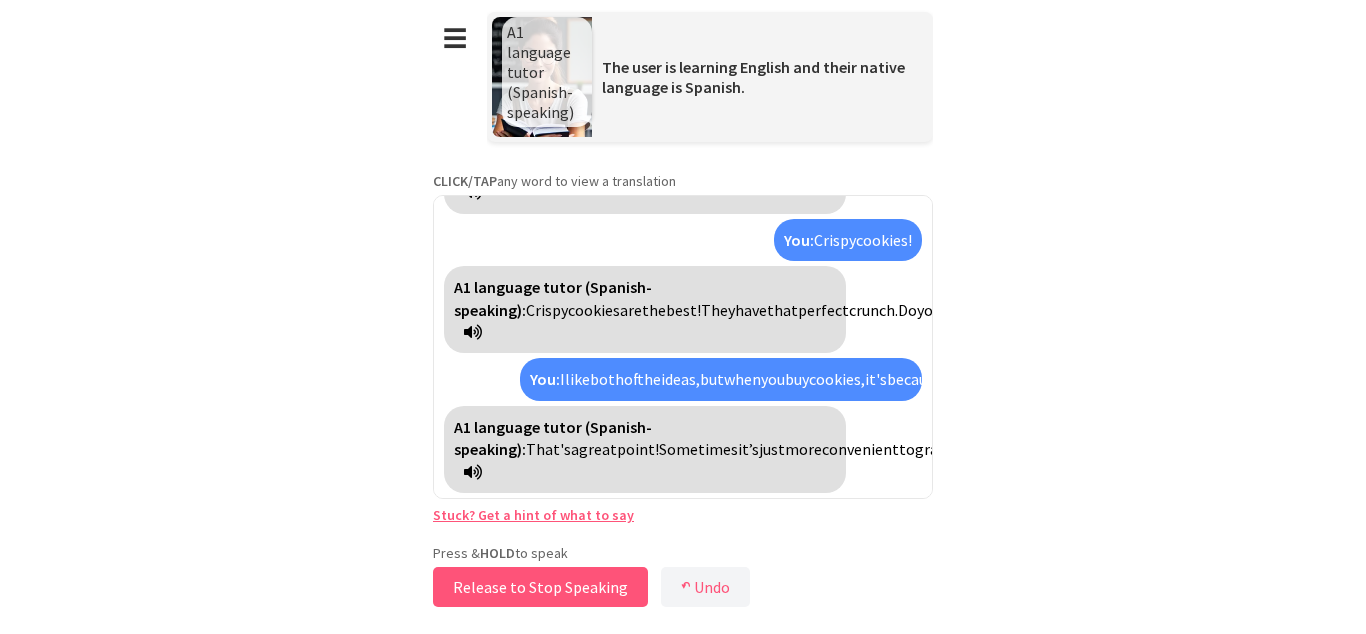 click on "Release to Stop Speaking" at bounding box center (540, 587) 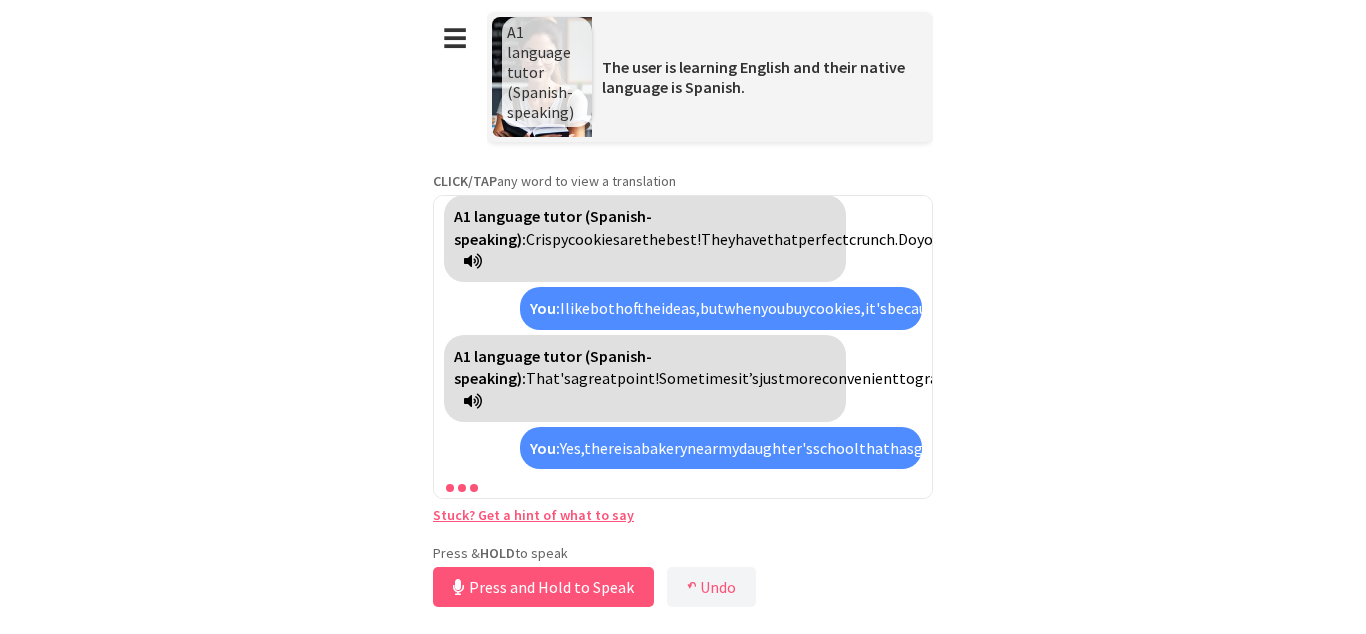 scroll, scrollTop: 1101, scrollLeft: 0, axis: vertical 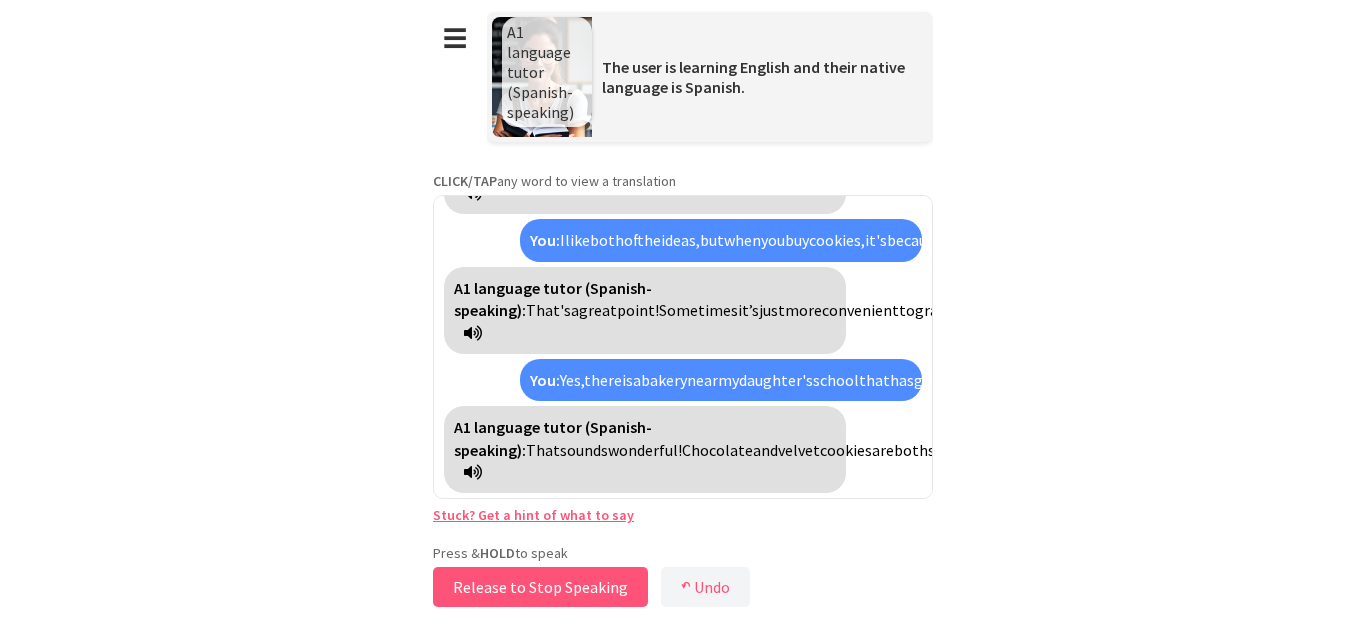 click on "Release to Stop Speaking" at bounding box center [540, 587] 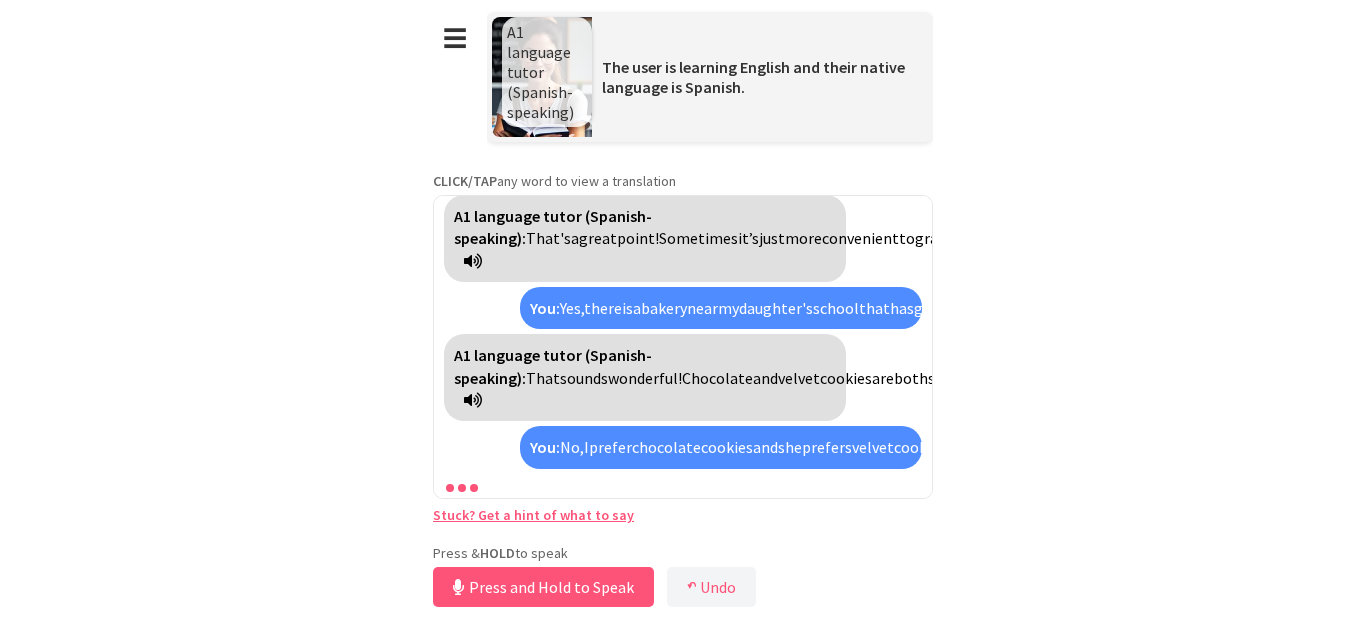 scroll, scrollTop: 1286, scrollLeft: 0, axis: vertical 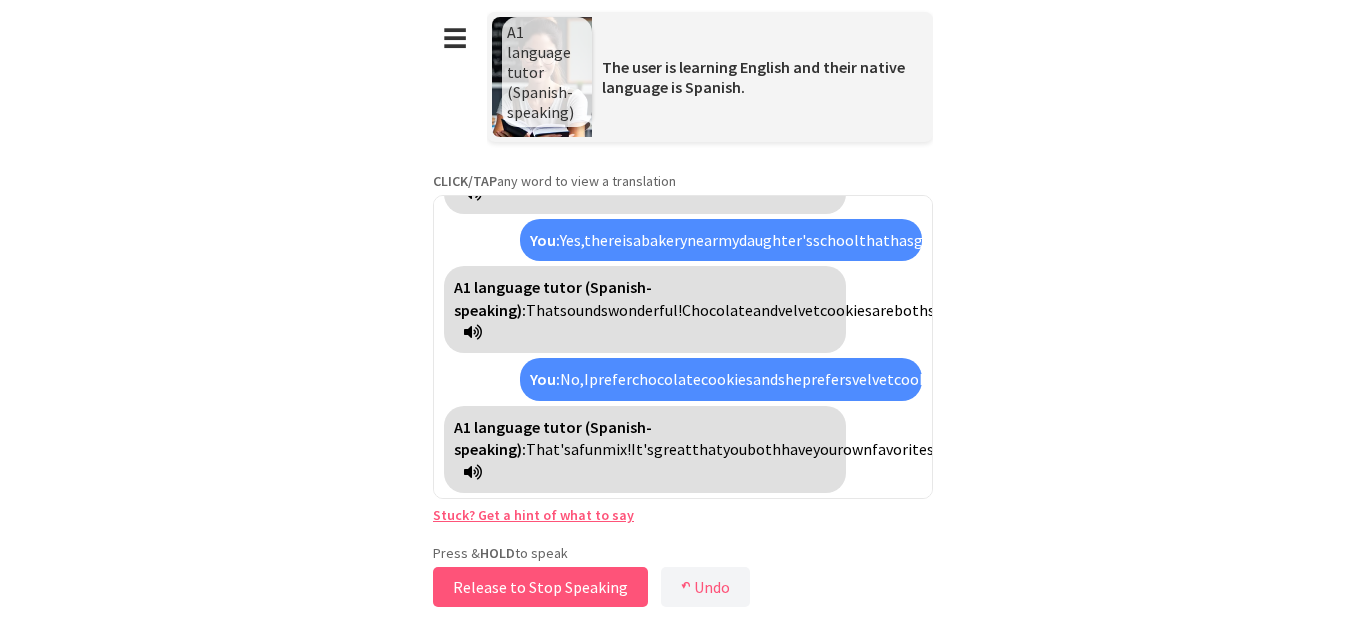 click on "Release to Stop Speaking" at bounding box center (540, 587) 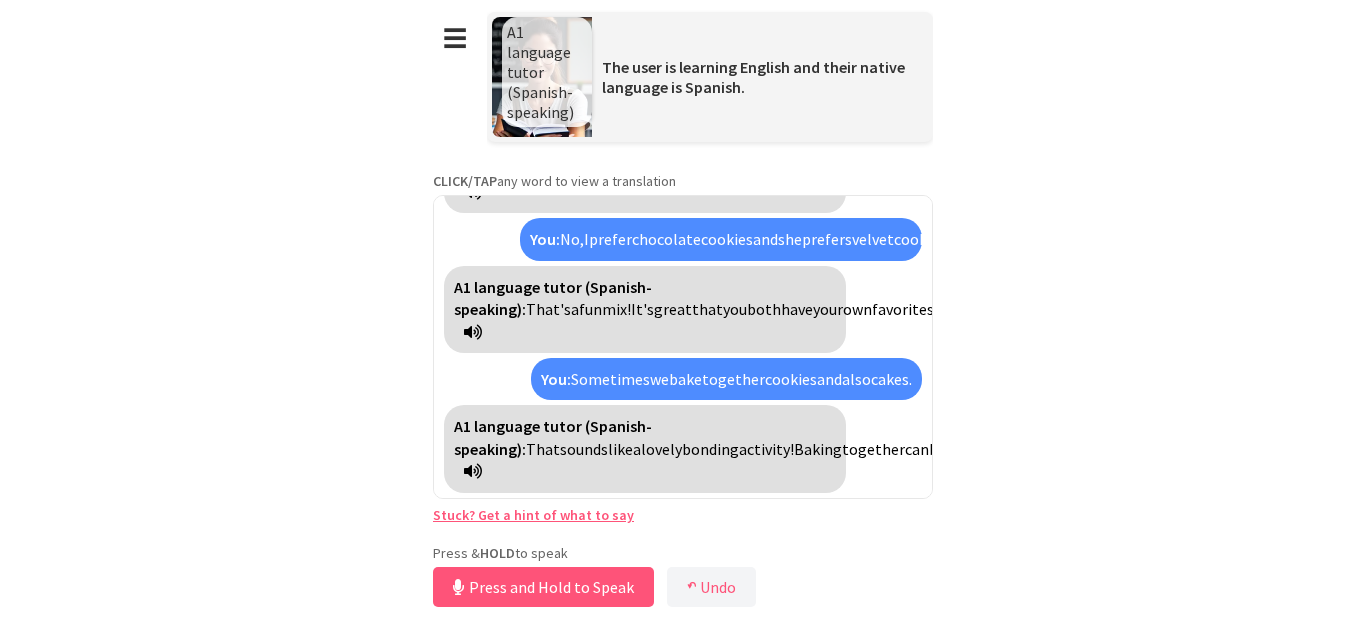 scroll, scrollTop: 1470, scrollLeft: 0, axis: vertical 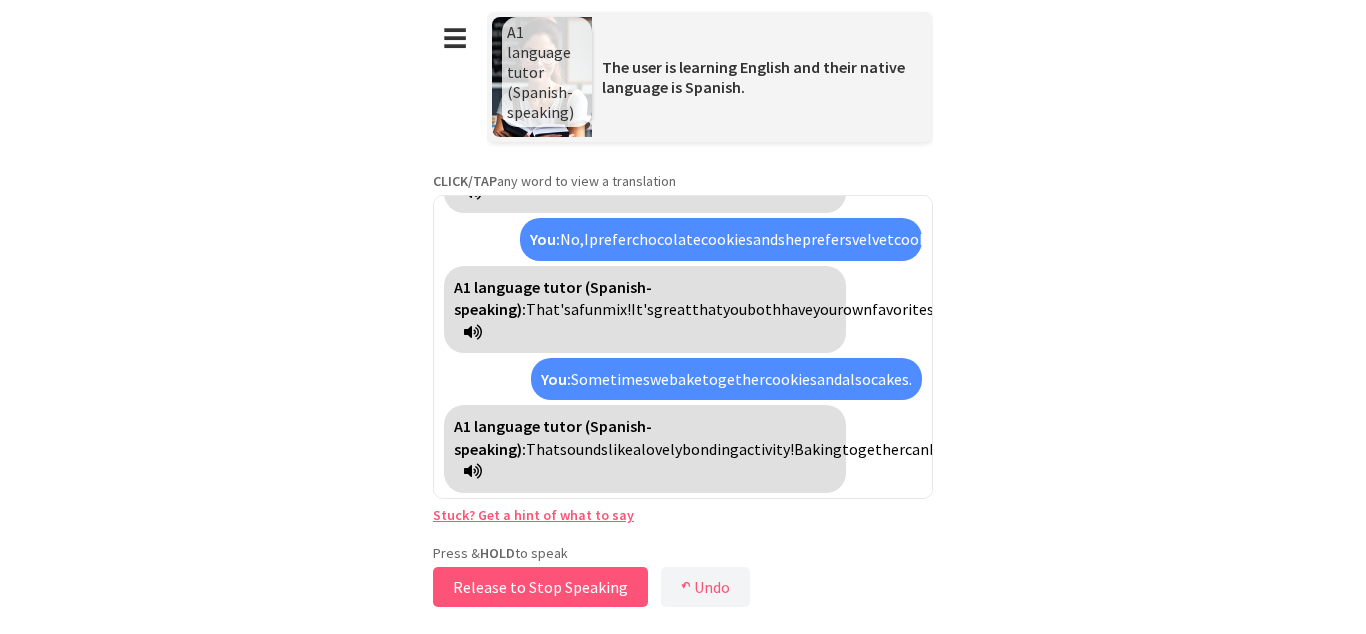 click on "Release to Stop Speaking" at bounding box center [540, 587] 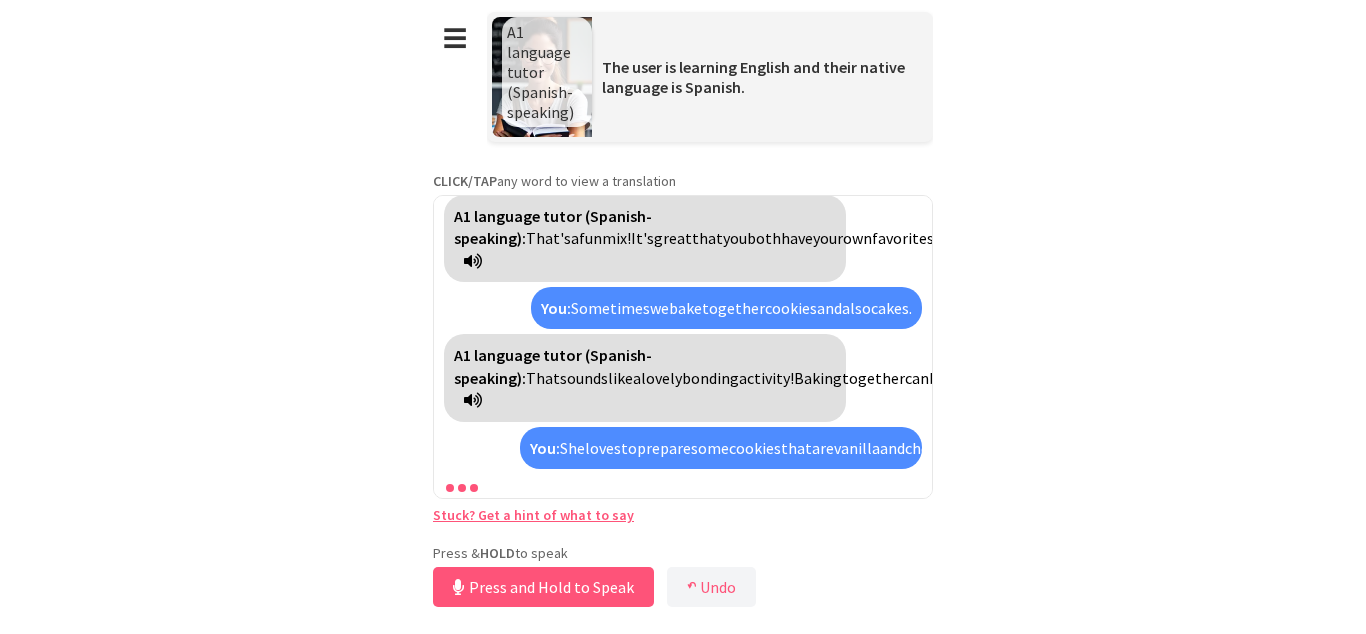 scroll, scrollTop: 1655, scrollLeft: 0, axis: vertical 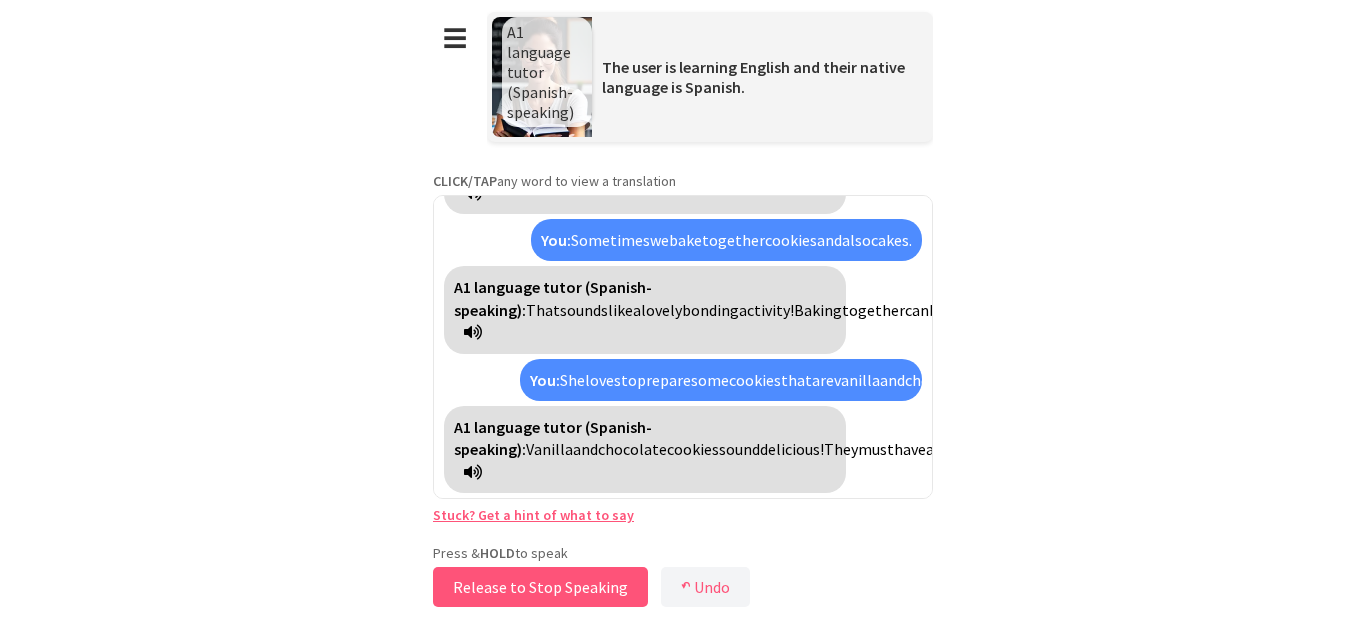 click on "Release to Stop Speaking" at bounding box center (540, 587) 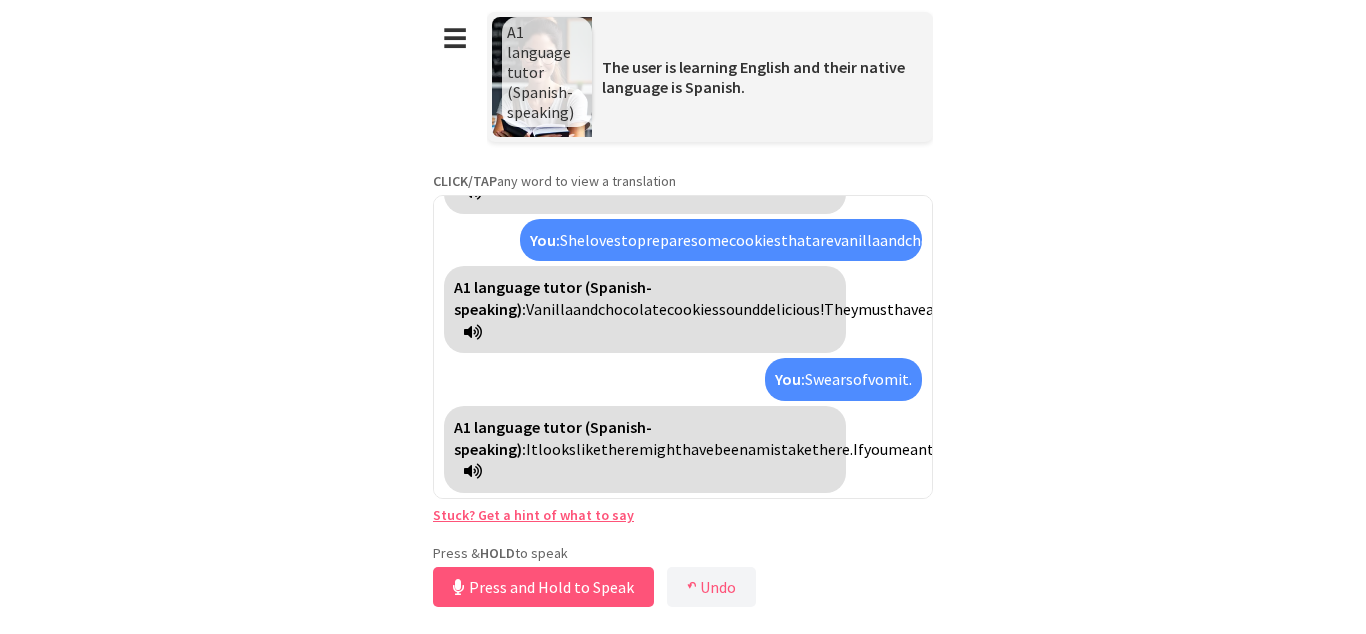 scroll, scrollTop: 1861, scrollLeft: 0, axis: vertical 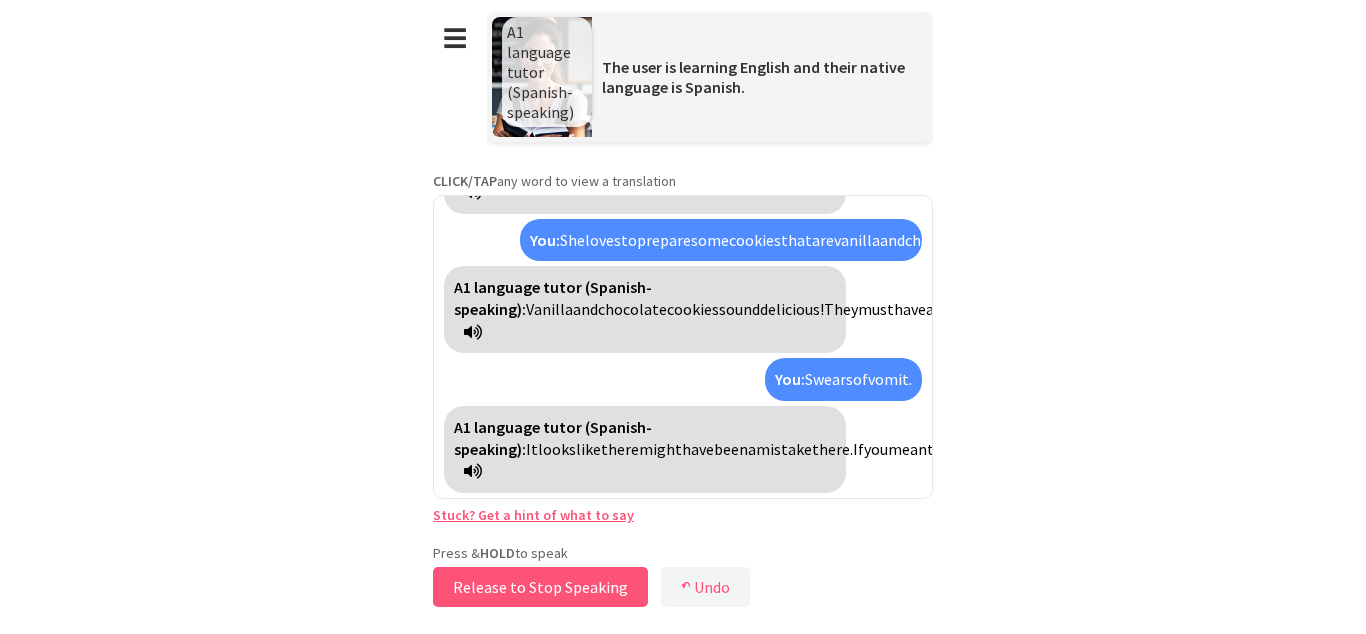 click on "Release to Stop Speaking" at bounding box center [540, 587] 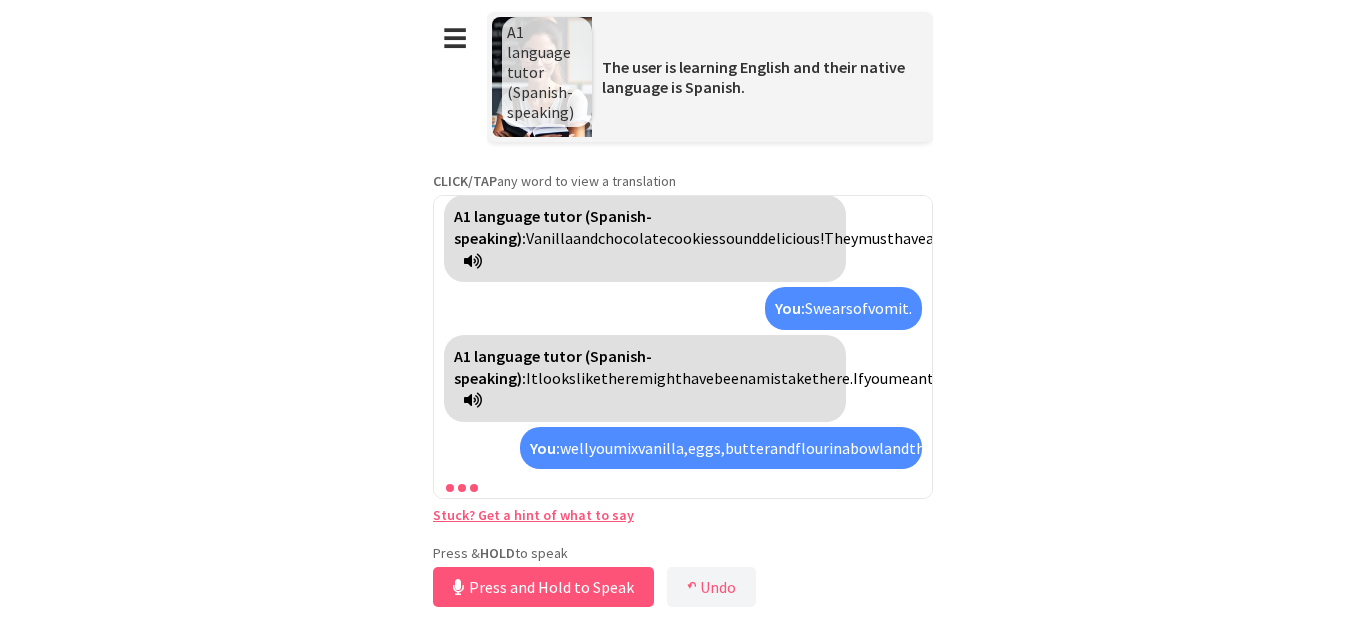 scroll, scrollTop: 2158, scrollLeft: 0, axis: vertical 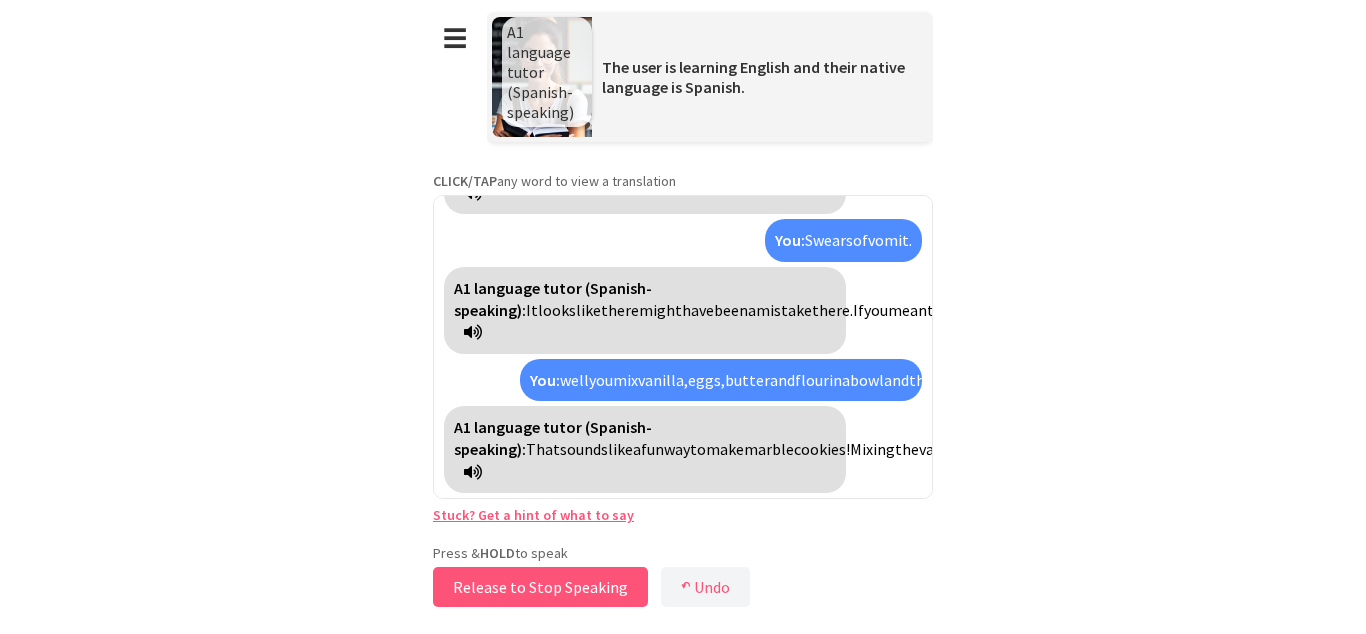 click on "Release to Stop Speaking" at bounding box center [540, 587] 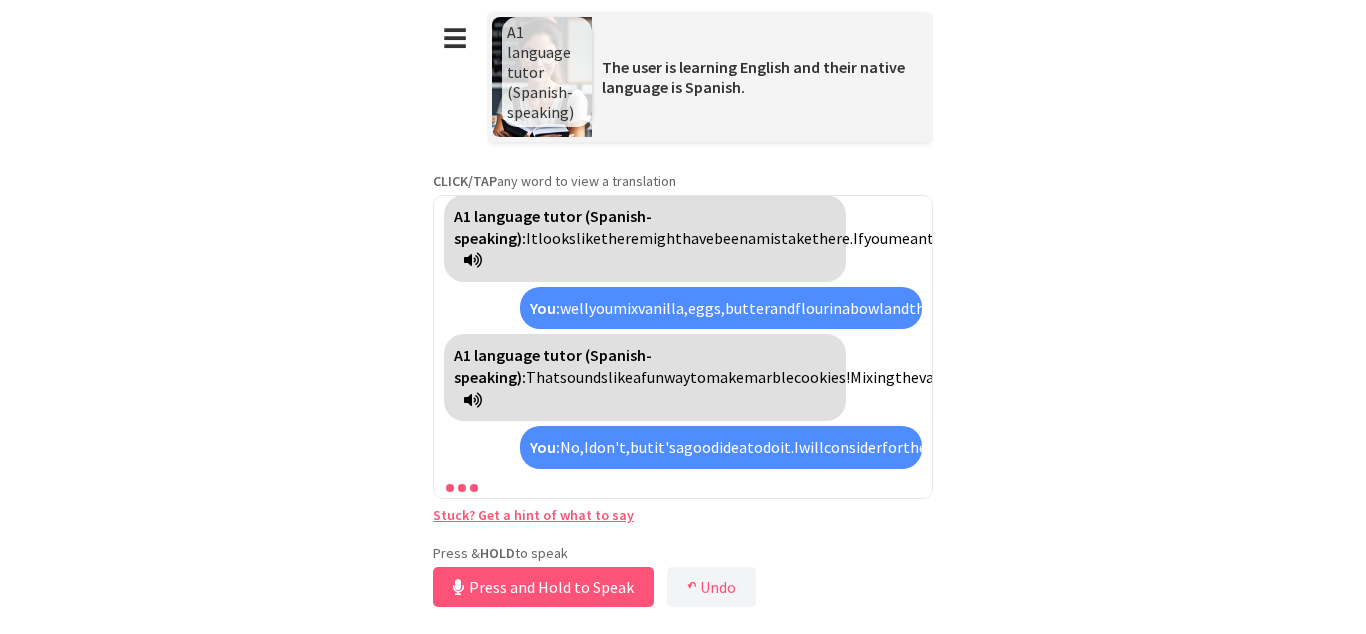 scroll, scrollTop: 2387, scrollLeft: 0, axis: vertical 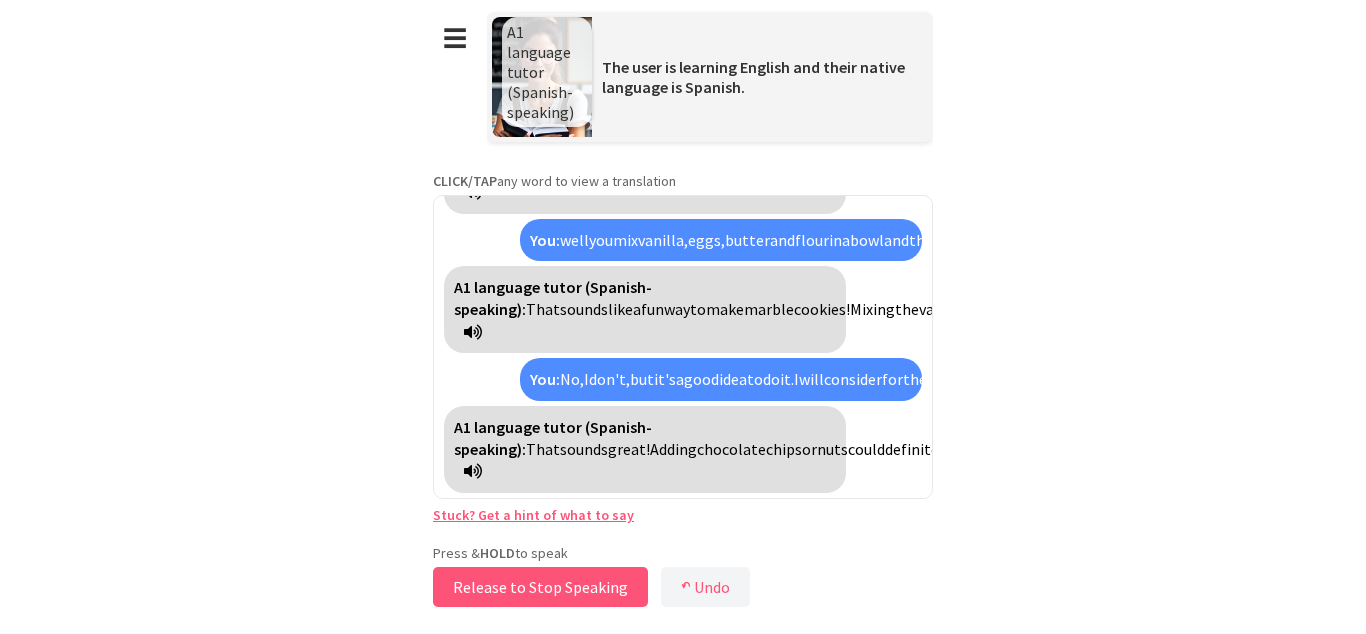 click on "Release to Stop Speaking" at bounding box center (540, 587) 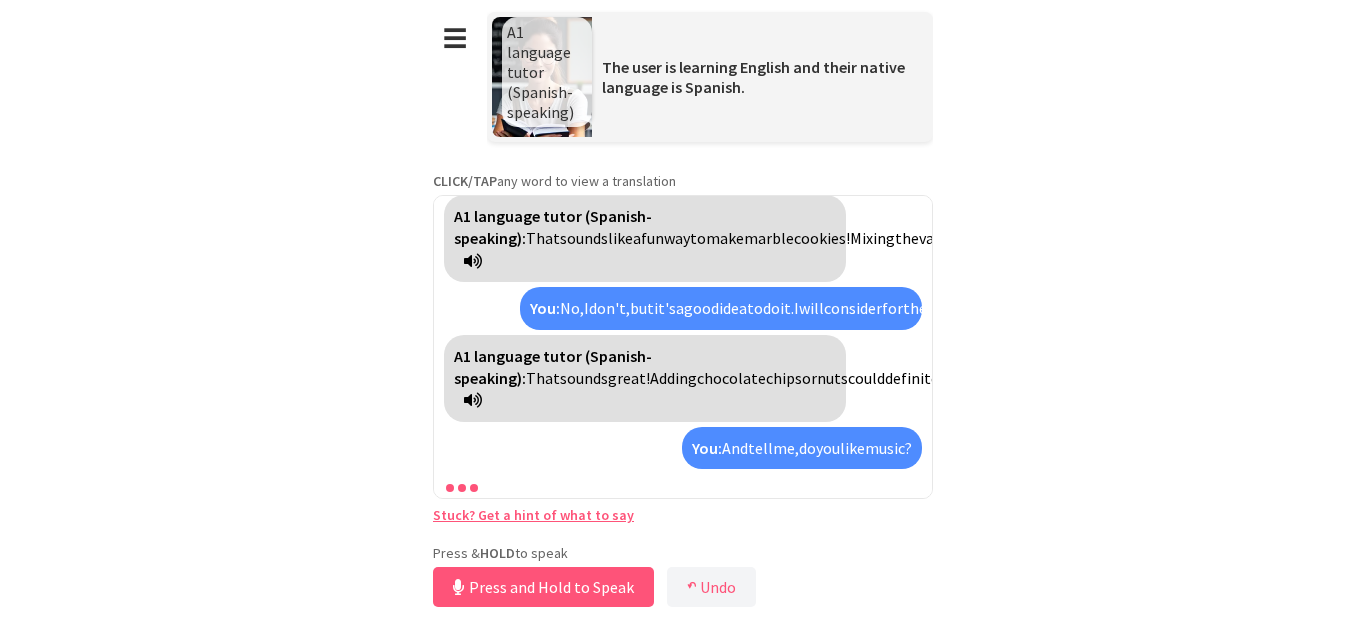 scroll, scrollTop: 2571, scrollLeft: 0, axis: vertical 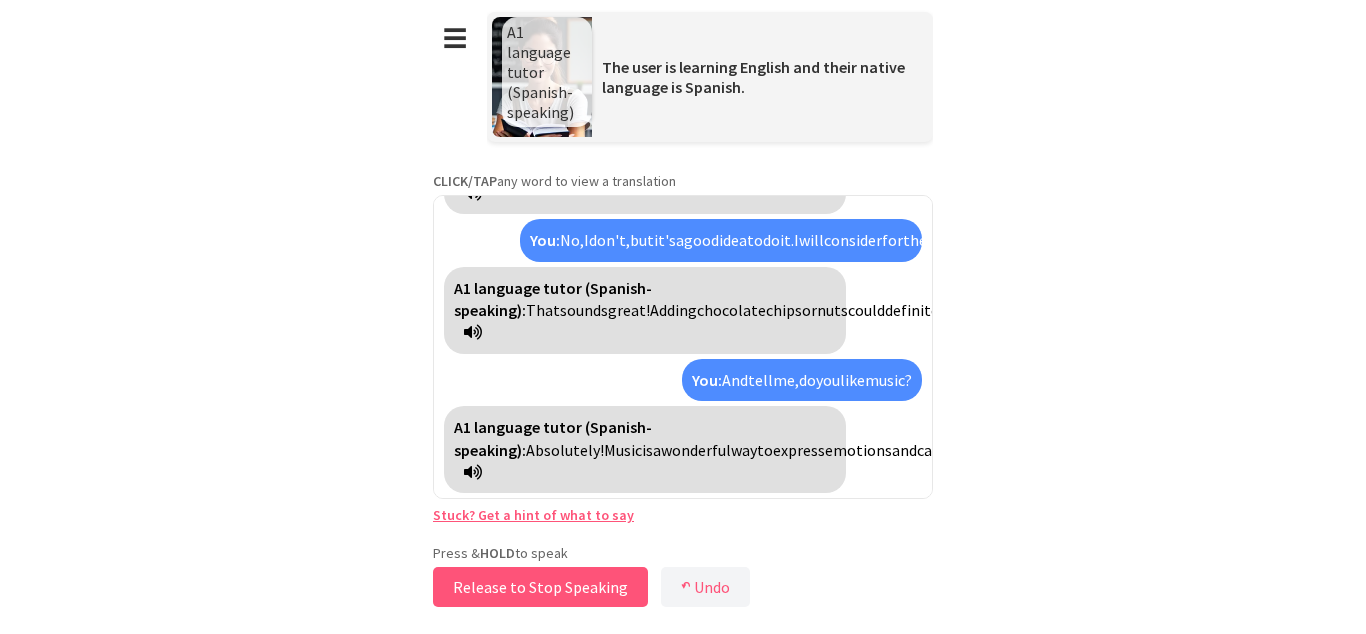 click on "Release to Stop Speaking" at bounding box center [540, 587] 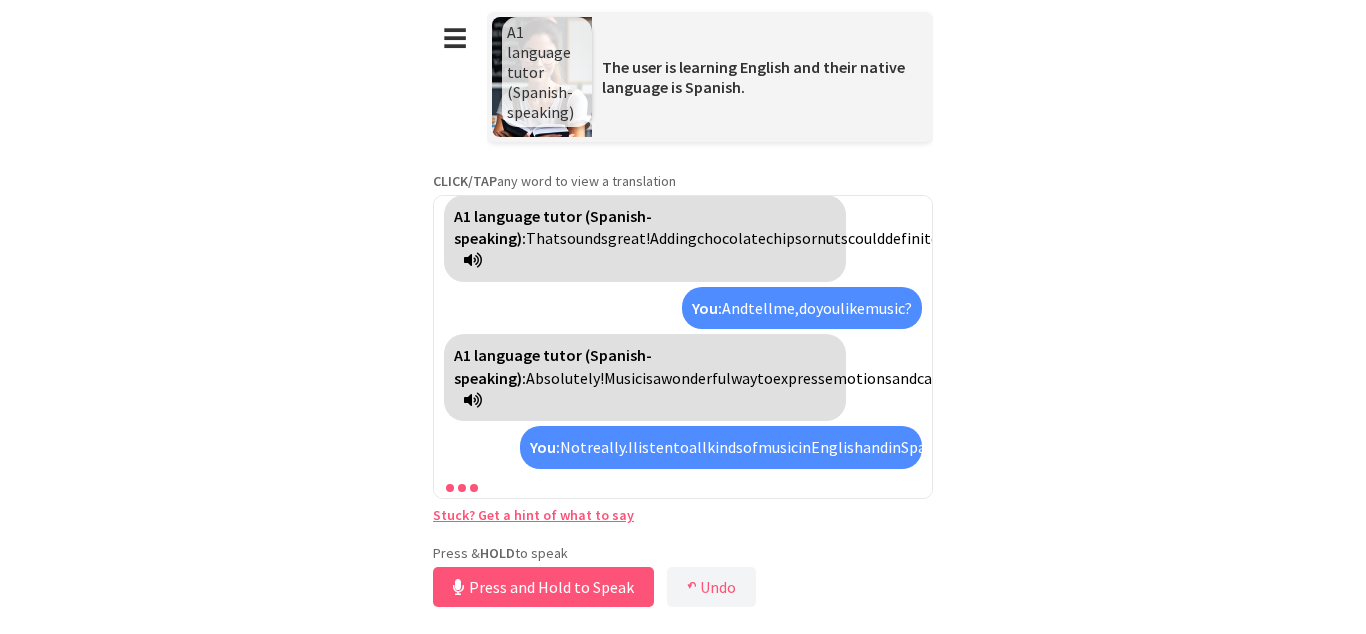 scroll, scrollTop: 2778, scrollLeft: 0, axis: vertical 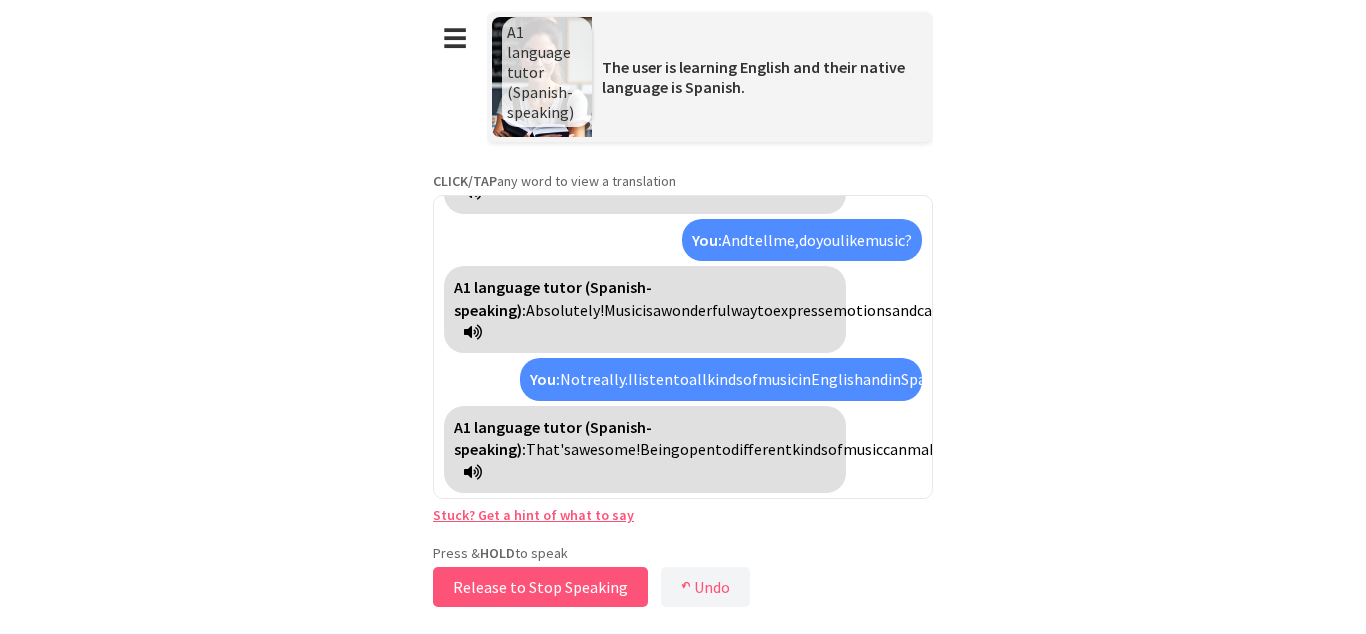 click on "Release to Stop Speaking" at bounding box center (540, 587) 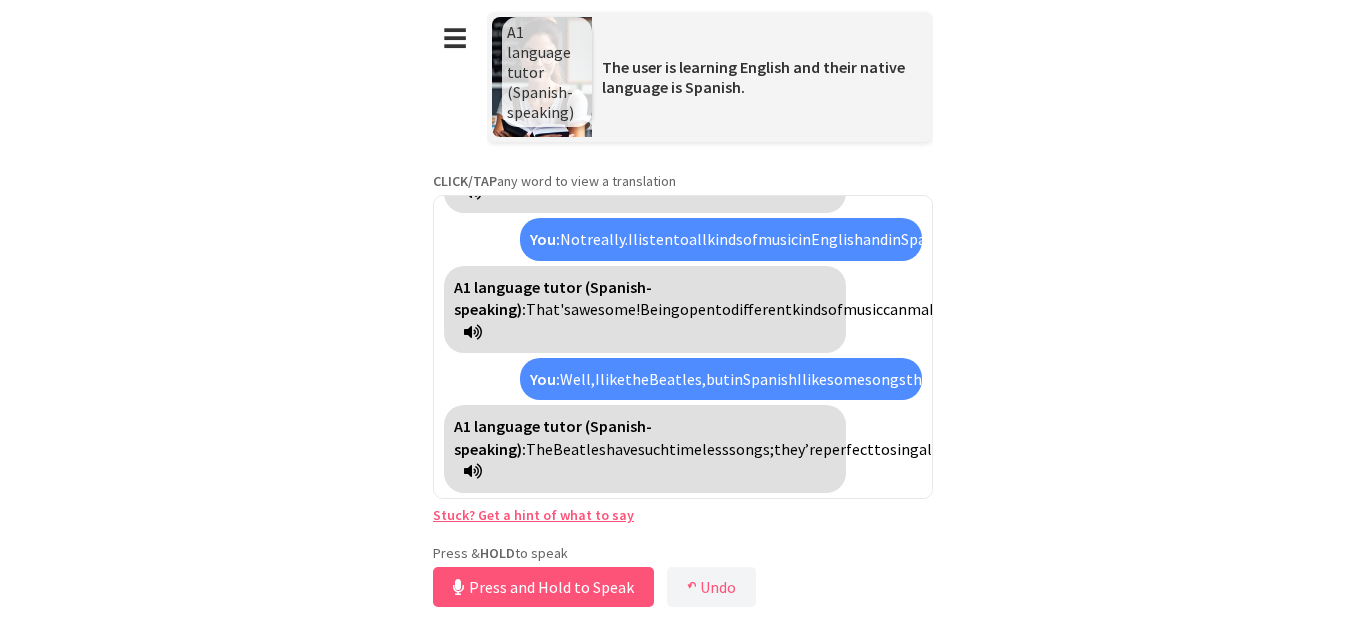 scroll, scrollTop: 3007, scrollLeft: 0, axis: vertical 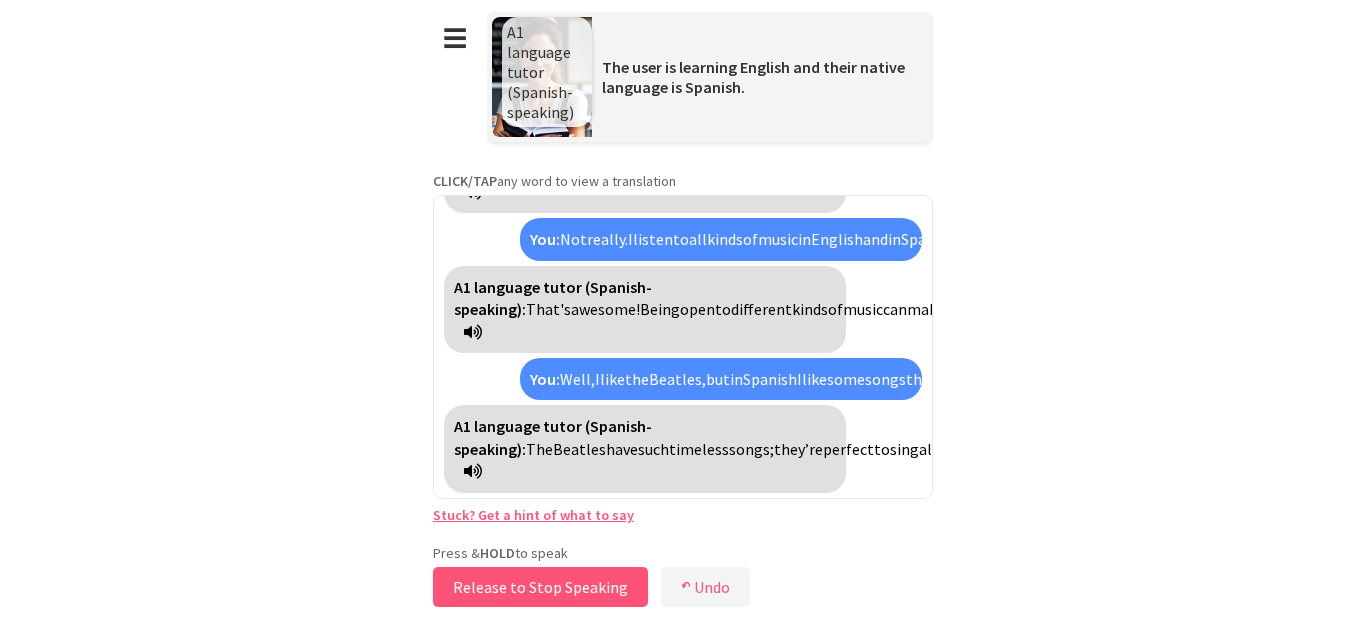 click on "Release to Stop Speaking" at bounding box center (540, 587) 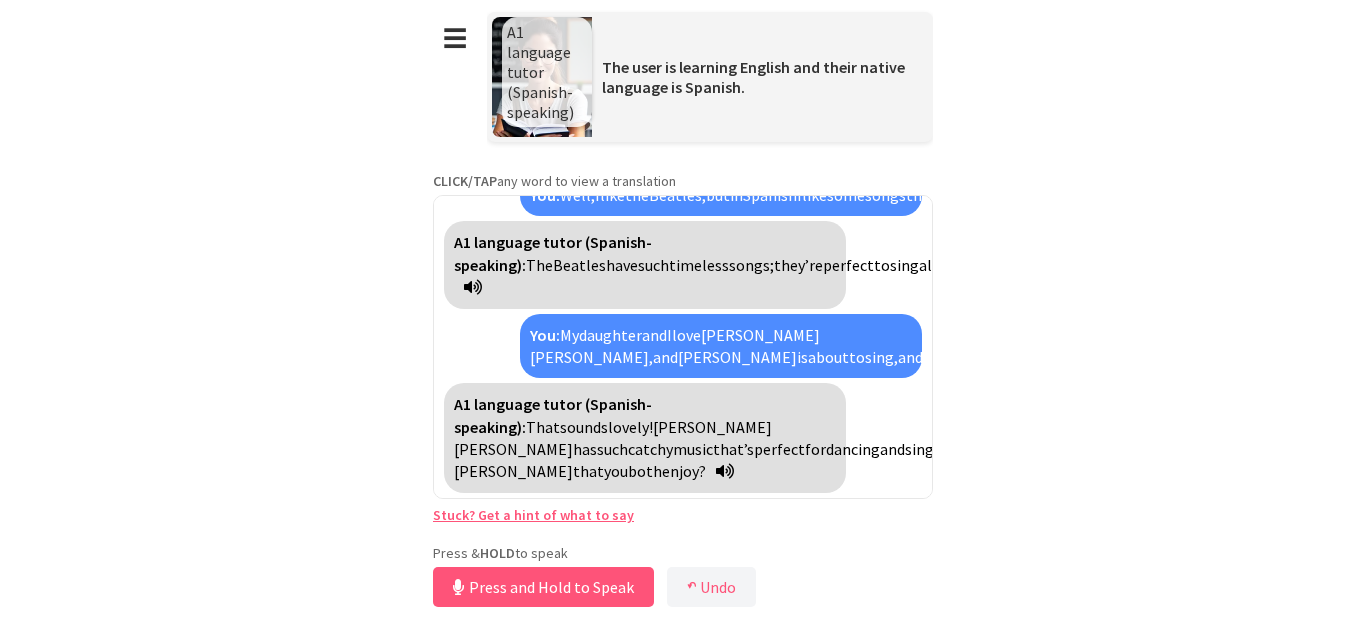 scroll, scrollTop: 3237, scrollLeft: 0, axis: vertical 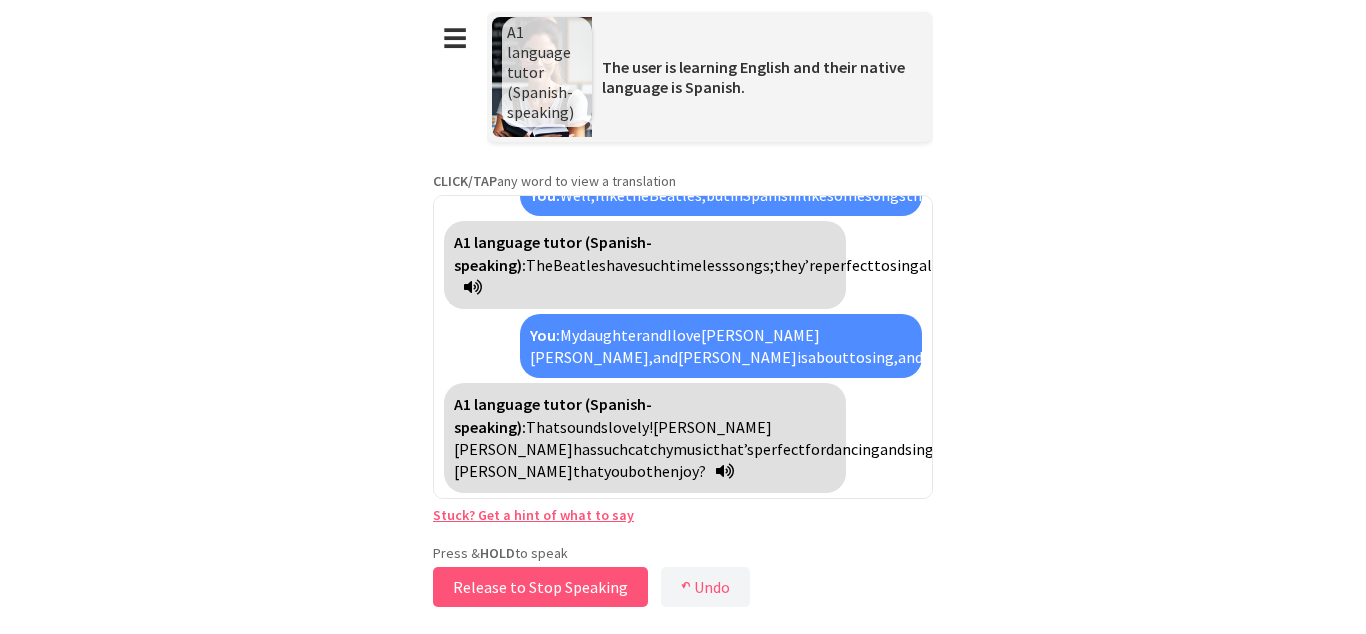 click on "Release to Stop Speaking" at bounding box center [540, 587] 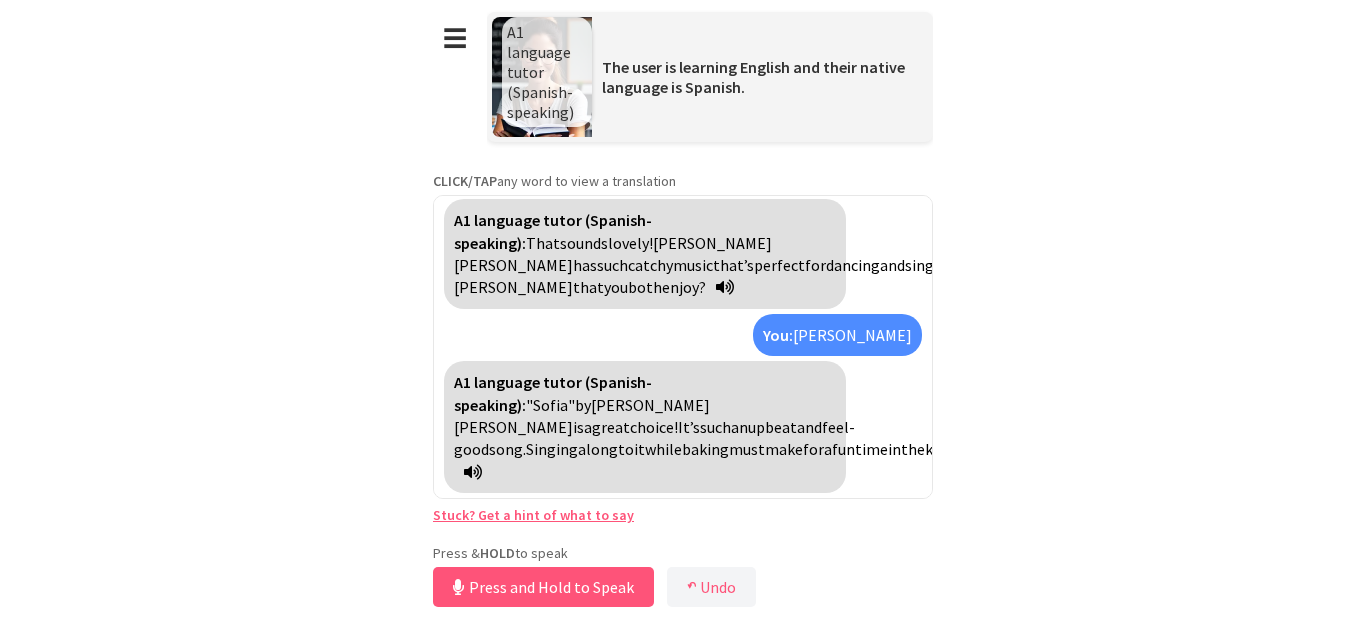 scroll, scrollTop: 3421, scrollLeft: 0, axis: vertical 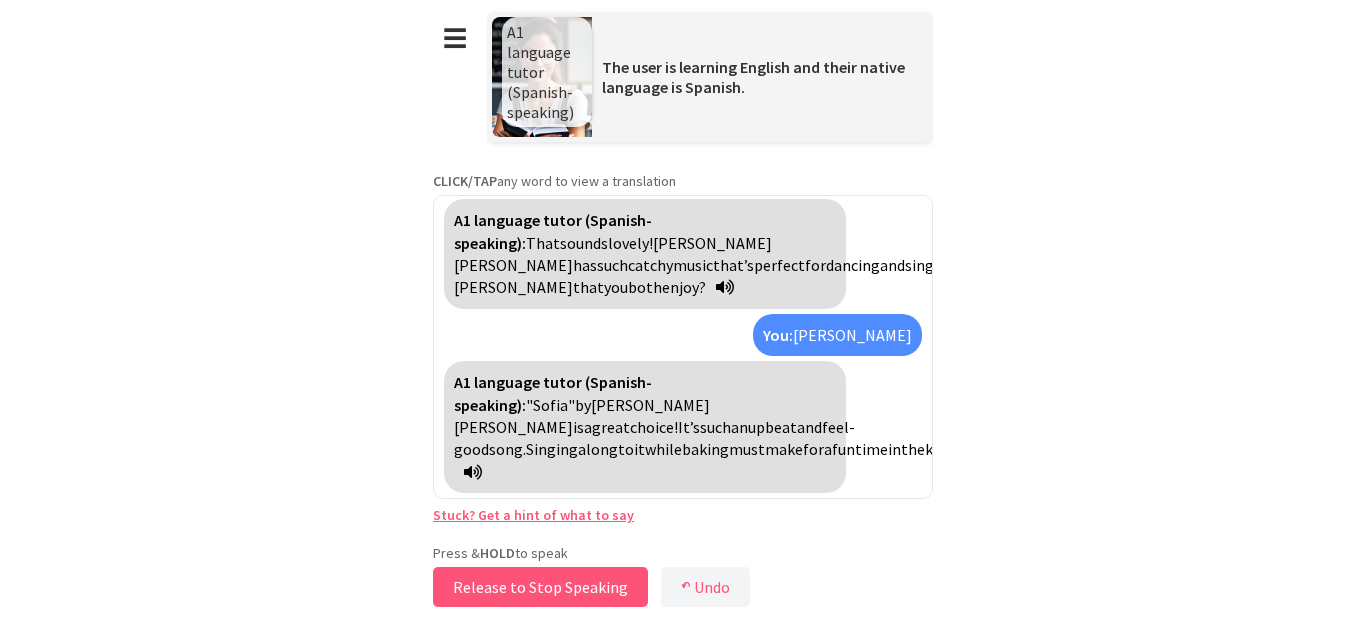 click on "Release to Stop Speaking" at bounding box center (540, 587) 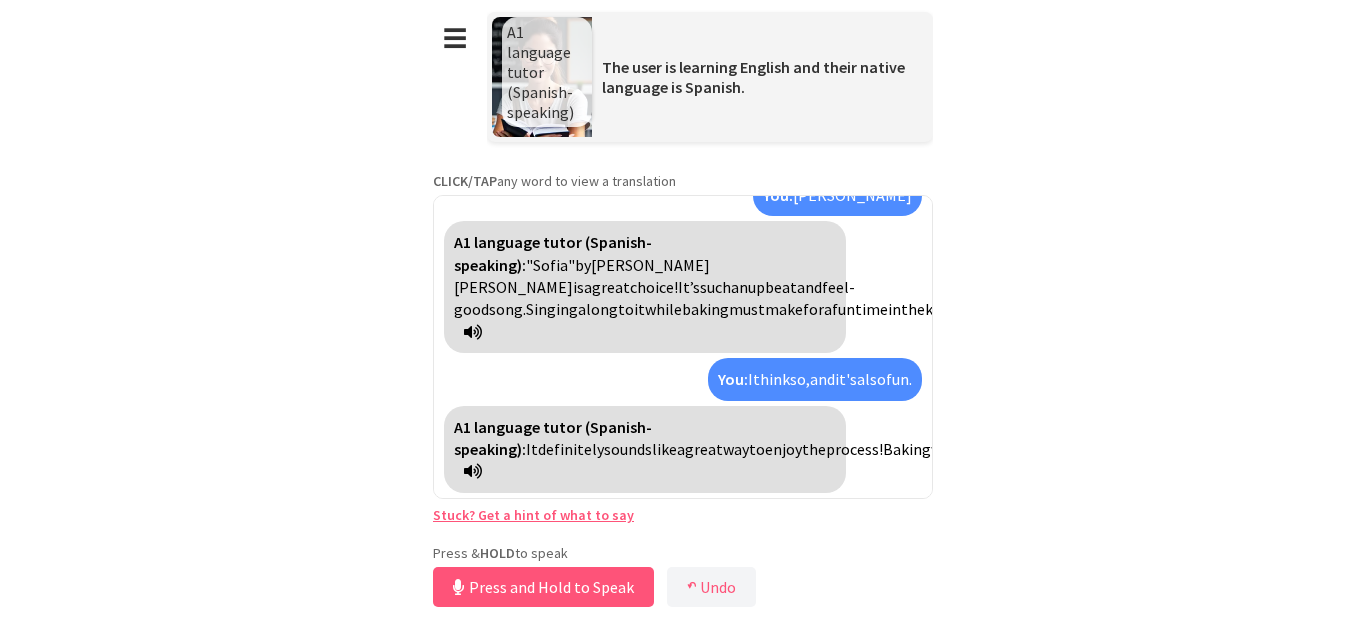 scroll, scrollTop: 3628, scrollLeft: 0, axis: vertical 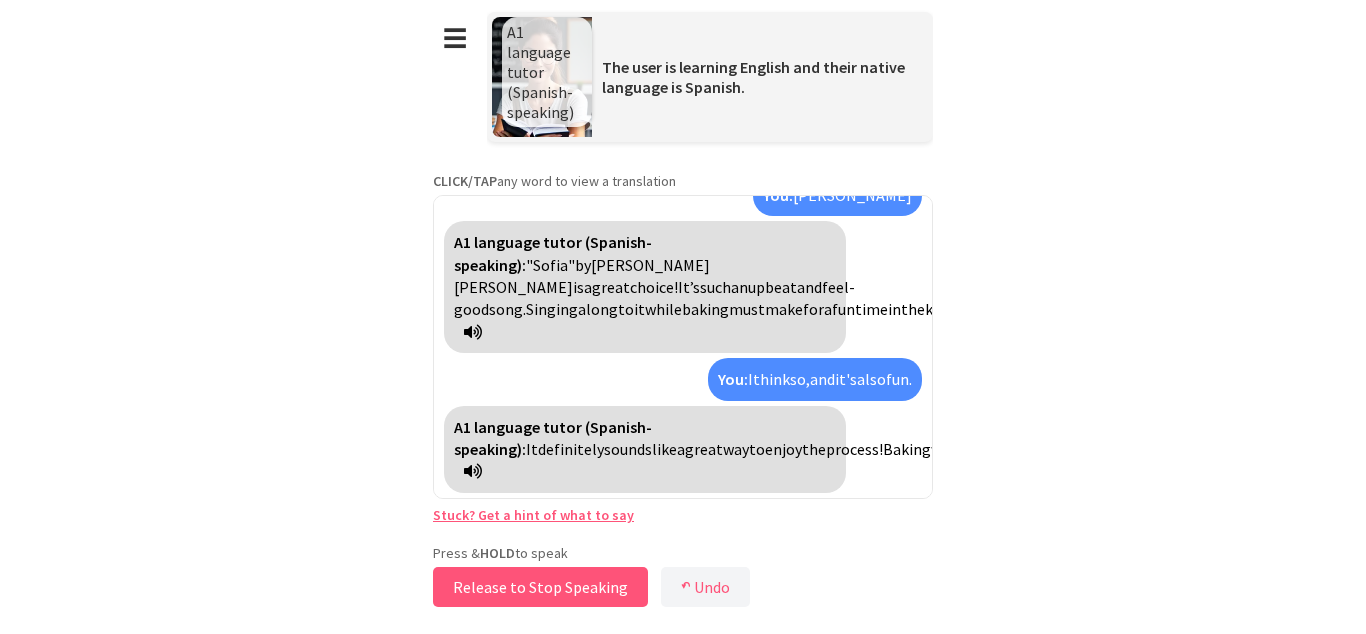 click on "Release to Stop Speaking" at bounding box center [540, 587] 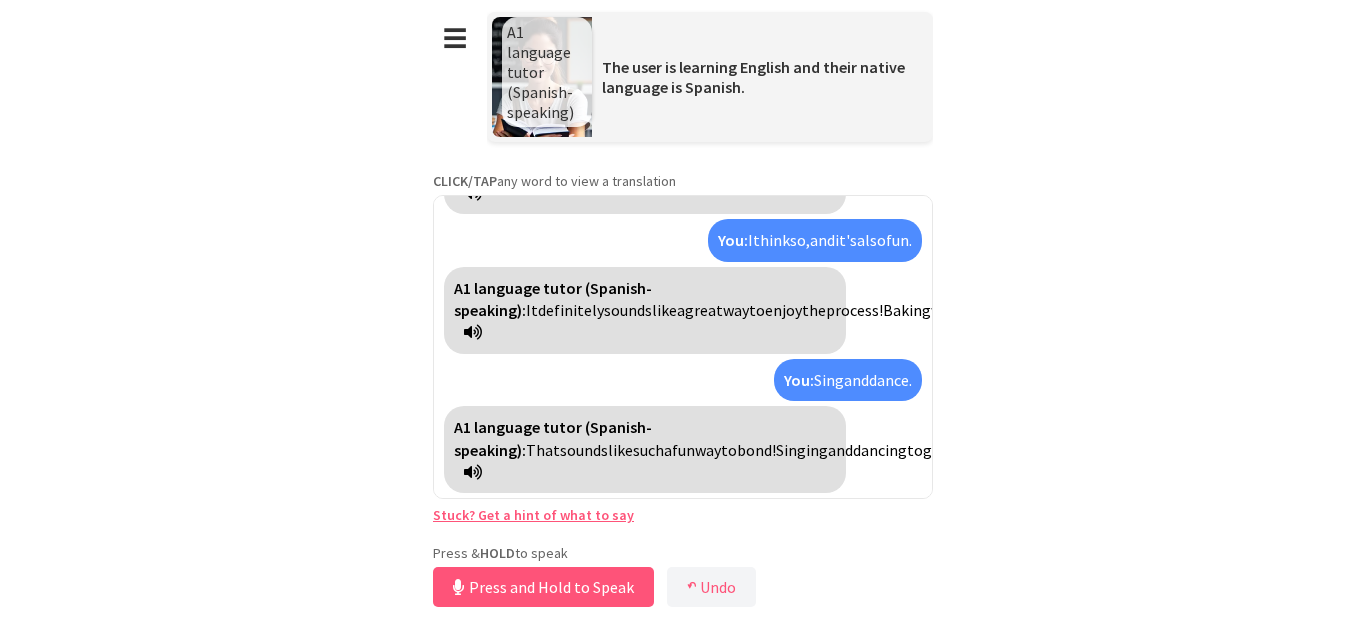 scroll, scrollTop: 3835, scrollLeft: 0, axis: vertical 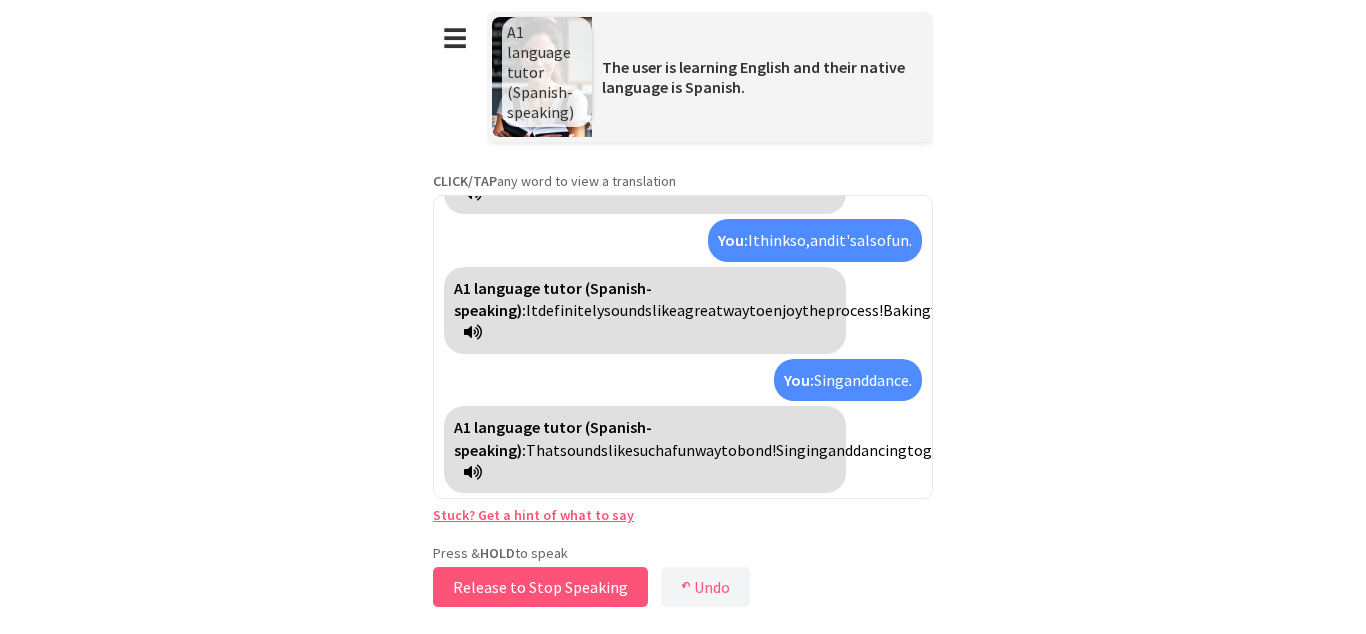 click on "Release to Stop Speaking" at bounding box center (540, 587) 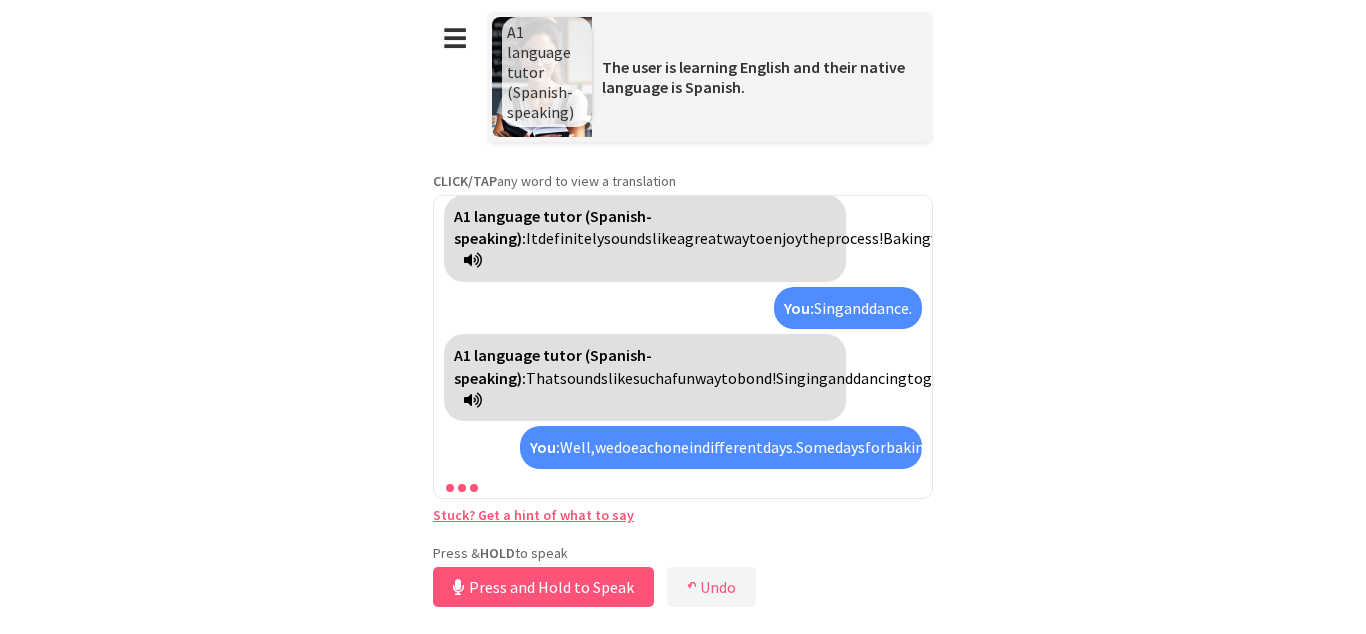 scroll, scrollTop: 4041, scrollLeft: 0, axis: vertical 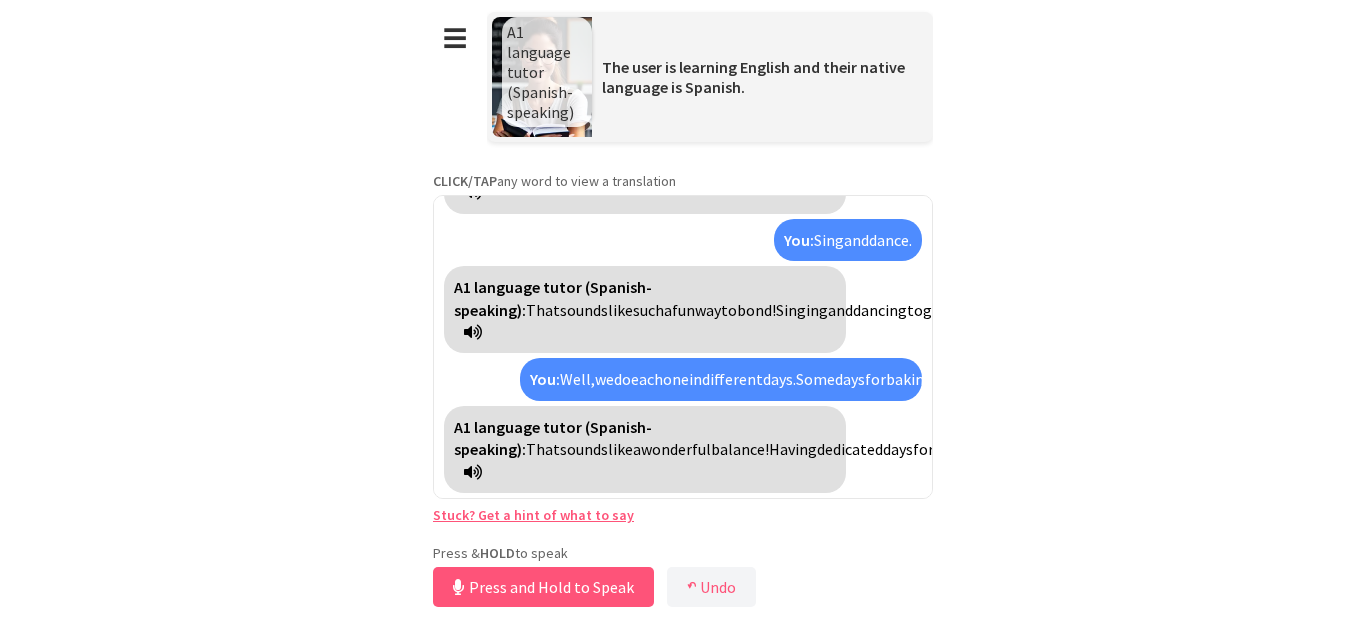click on "Stuck? Get a hint of what to say" at bounding box center [533, 515] 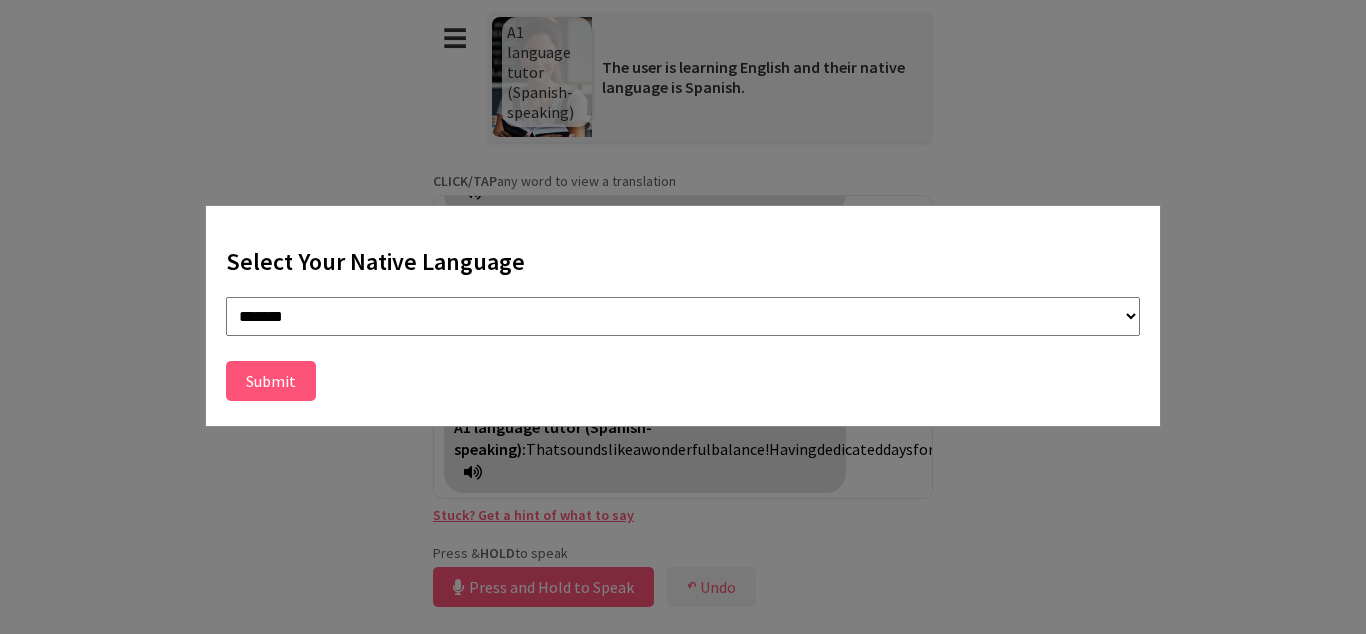 click on "Submit" at bounding box center (271, 381) 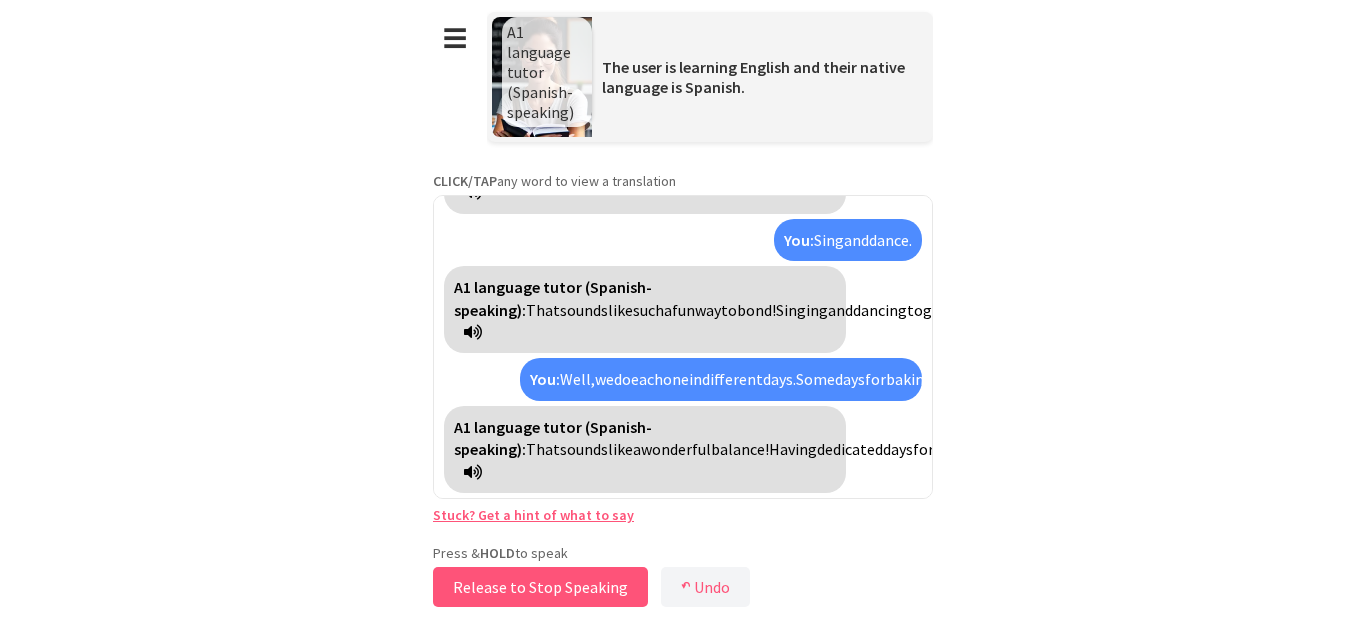 click on "Release to Stop Speaking" at bounding box center [540, 587] 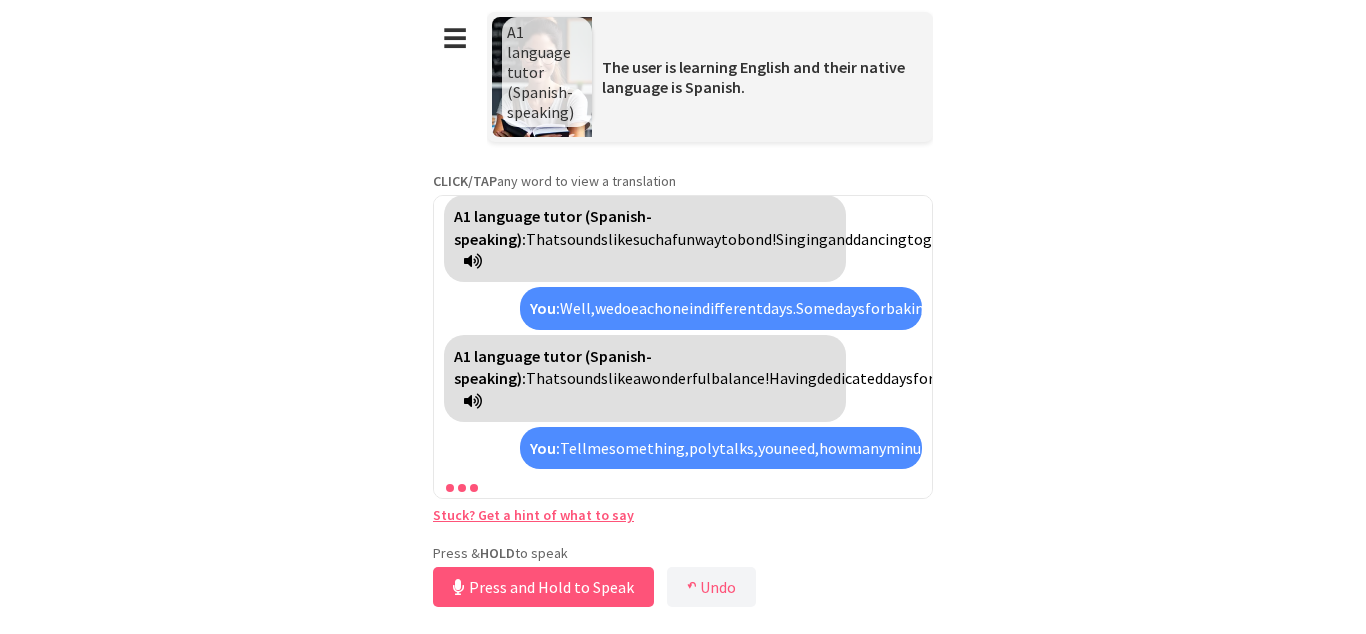 scroll, scrollTop: 4383, scrollLeft: 0, axis: vertical 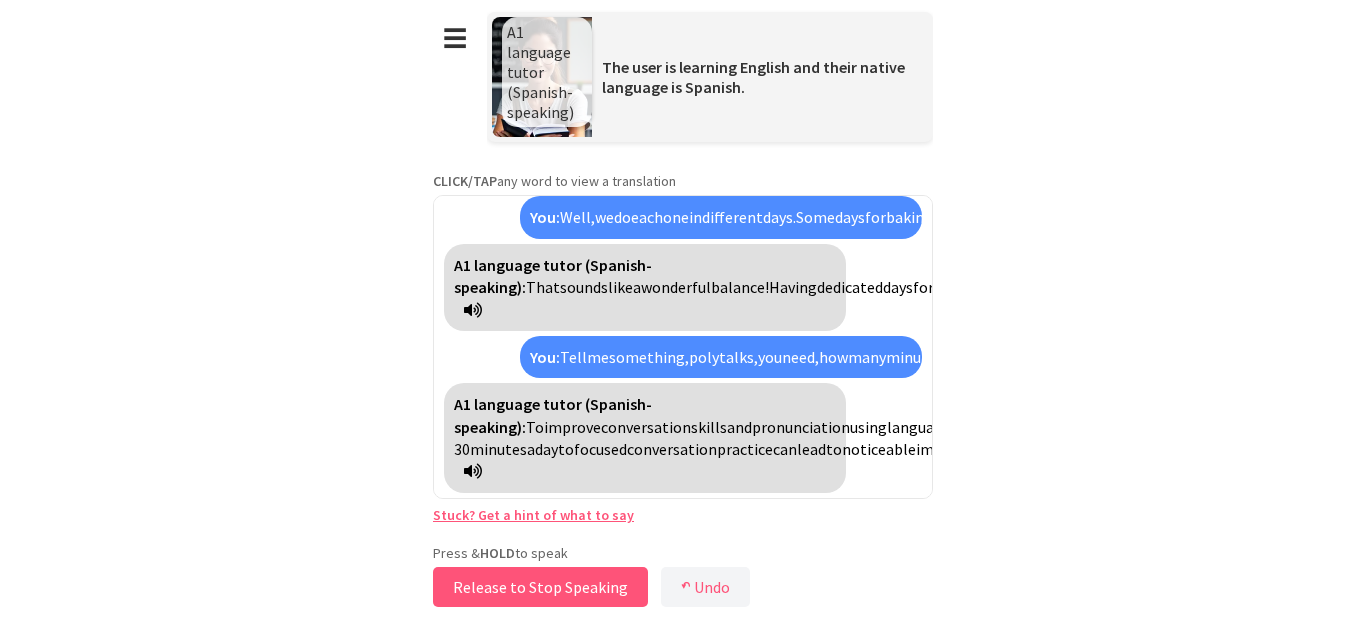 click on "Release to Stop Speaking" at bounding box center [540, 587] 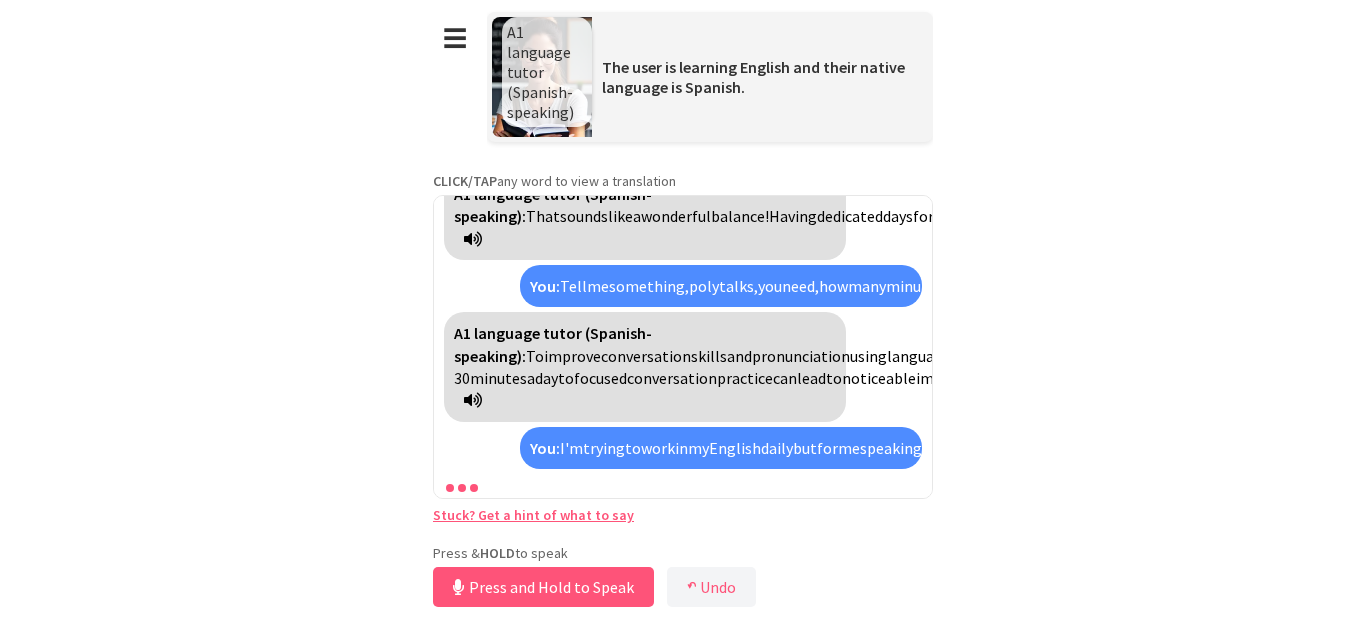 scroll, scrollTop: 5015, scrollLeft: 0, axis: vertical 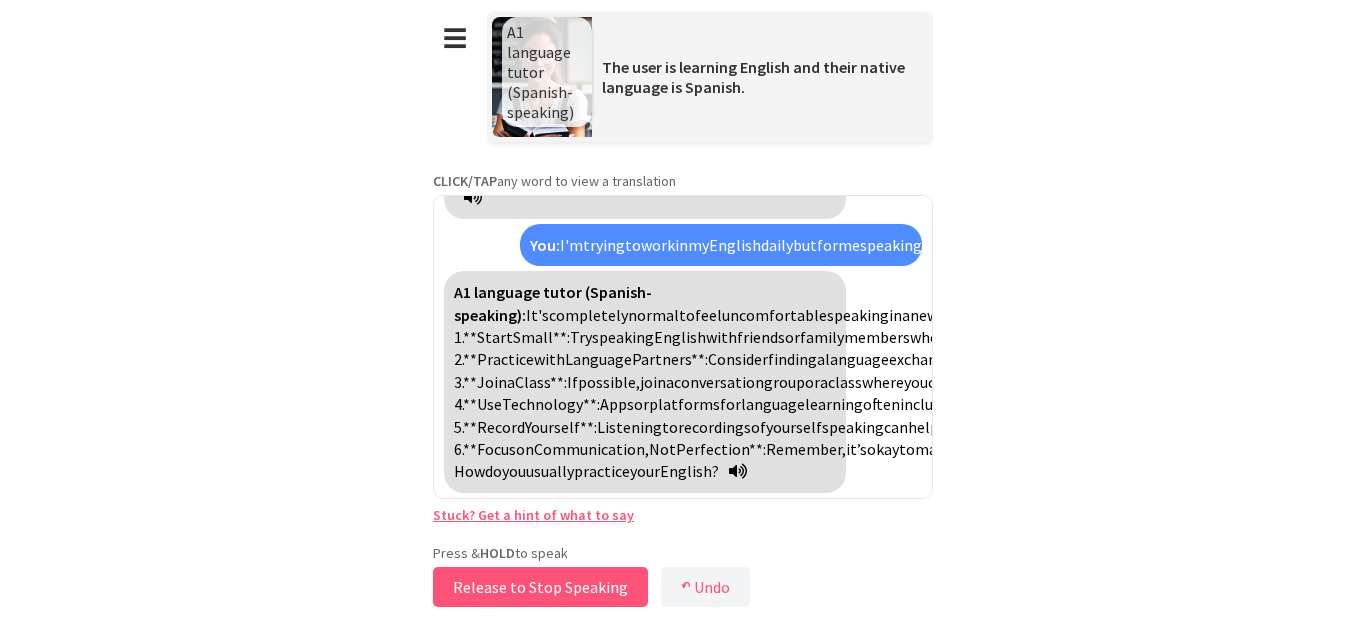click on "Release to Stop Speaking" at bounding box center [540, 587] 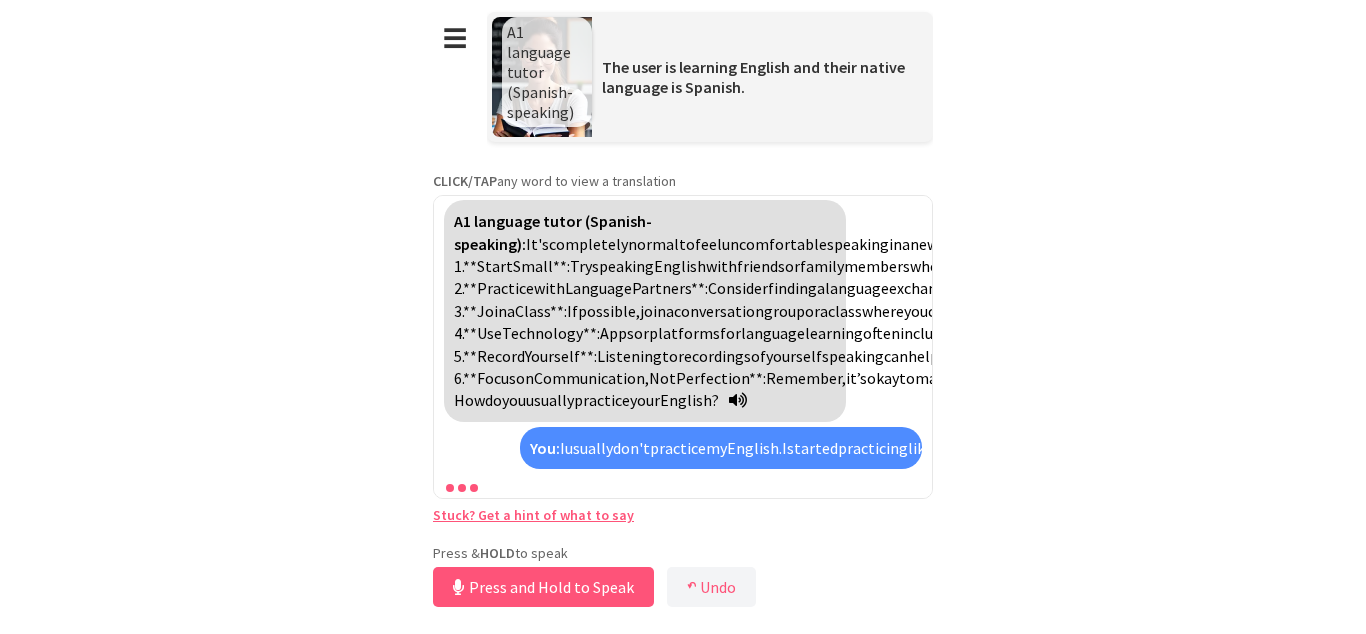 scroll, scrollTop: 5379, scrollLeft: 0, axis: vertical 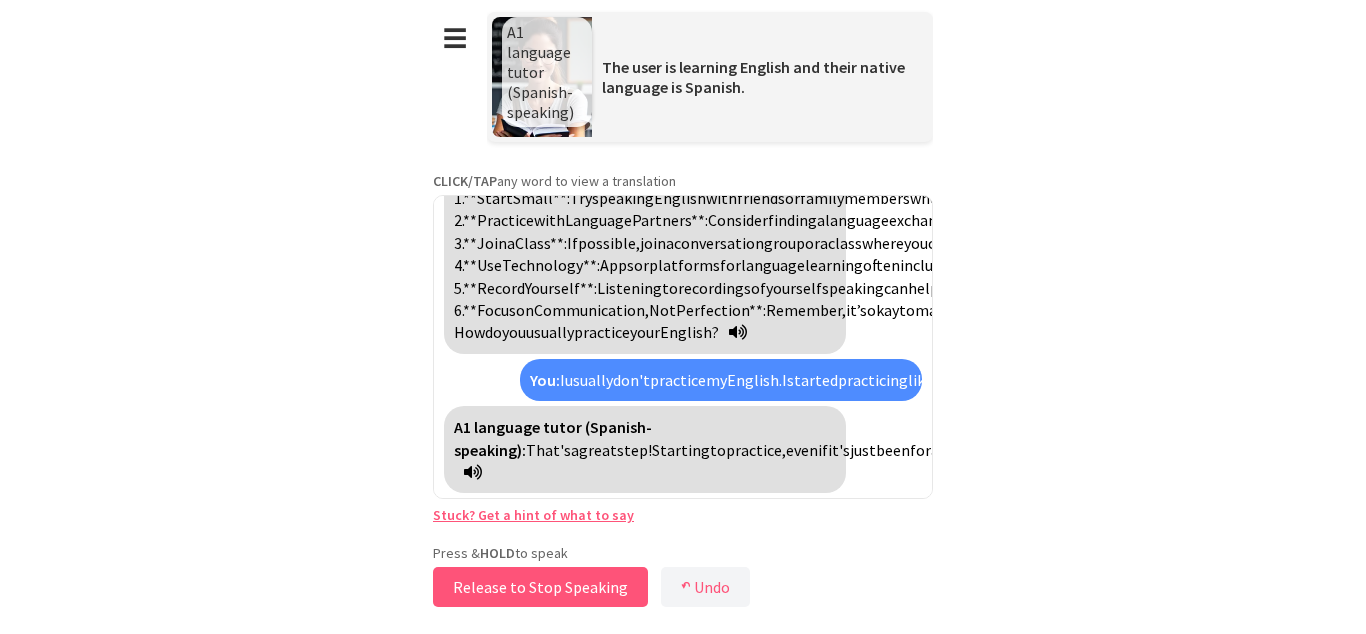 click on "Release to Stop Speaking" at bounding box center (540, 587) 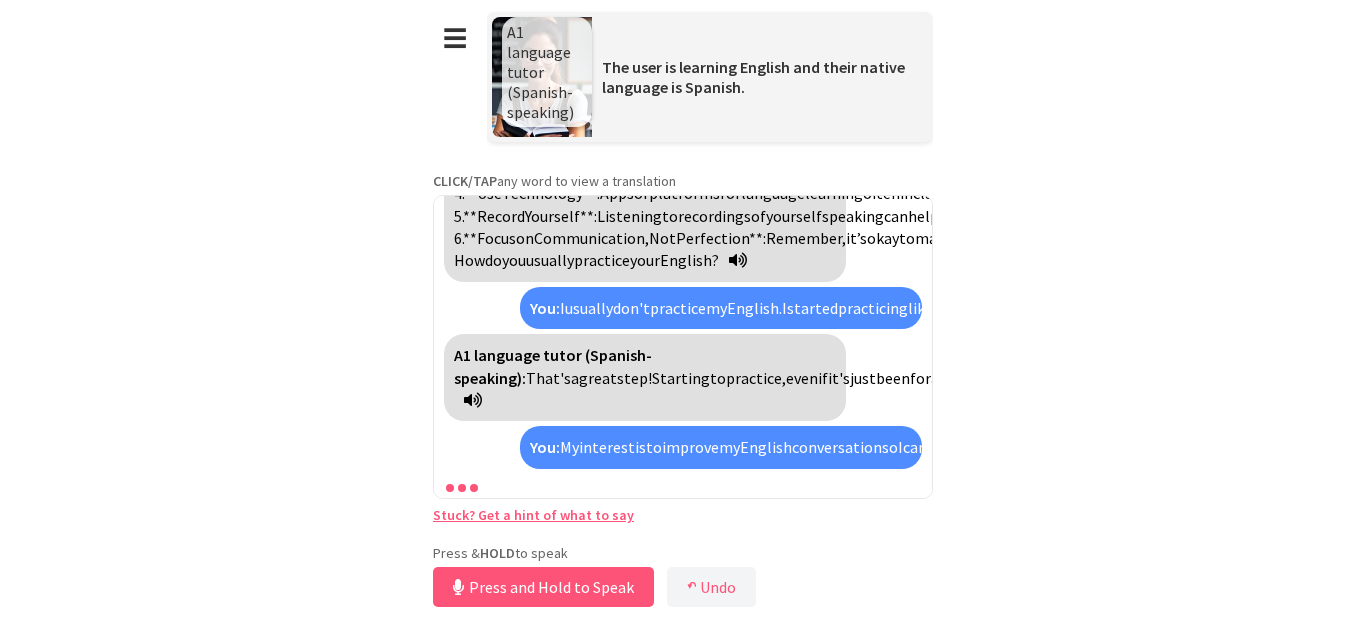 scroll, scrollTop: 6056, scrollLeft: 0, axis: vertical 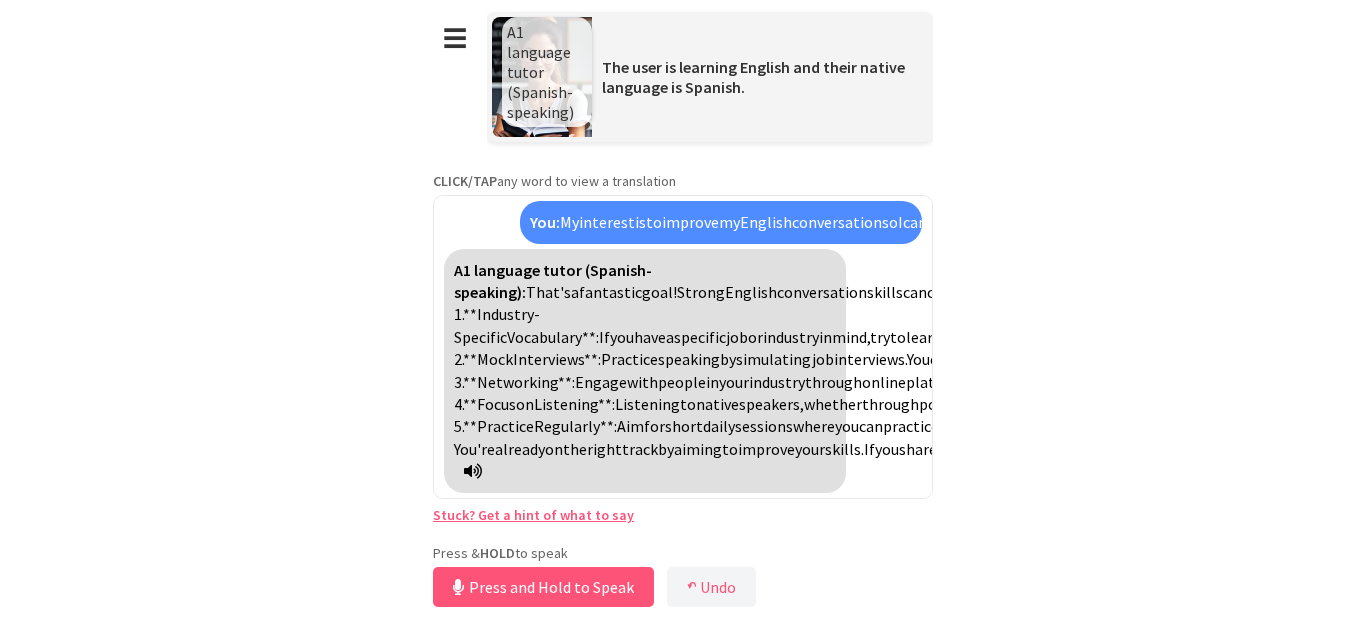 click at bounding box center [473, 471] 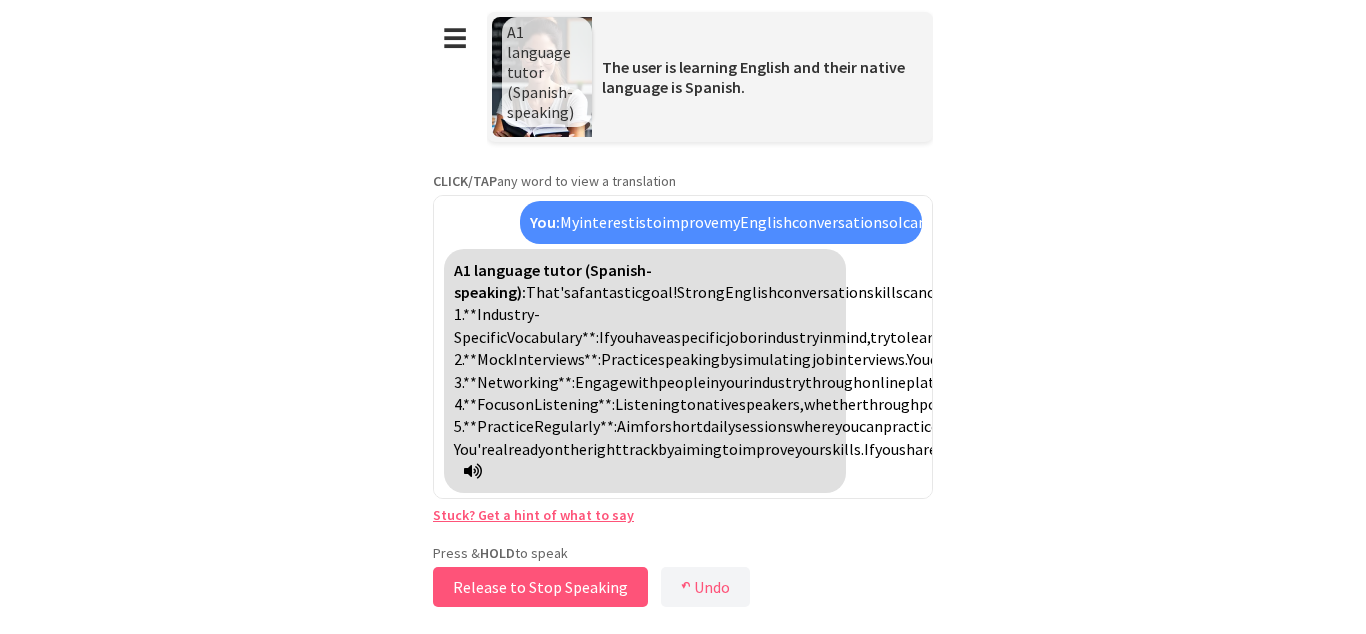 click on "Release to Stop Speaking" at bounding box center [540, 587] 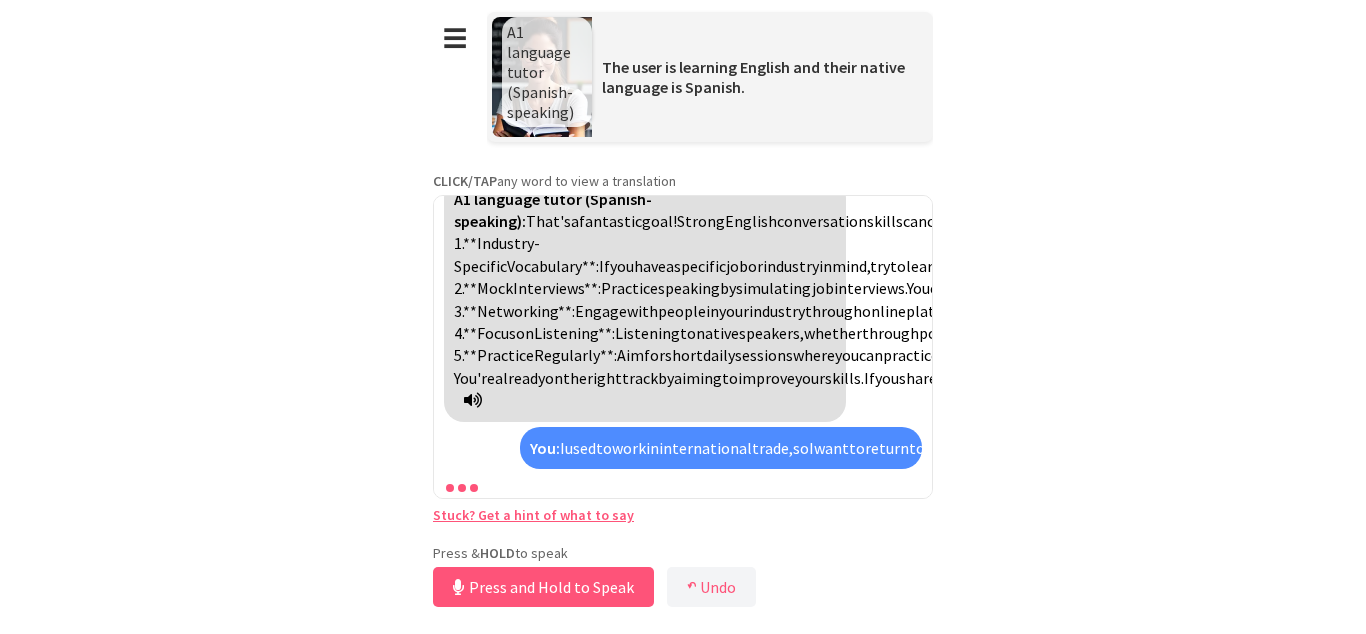 scroll, scrollTop: 7002, scrollLeft: 0, axis: vertical 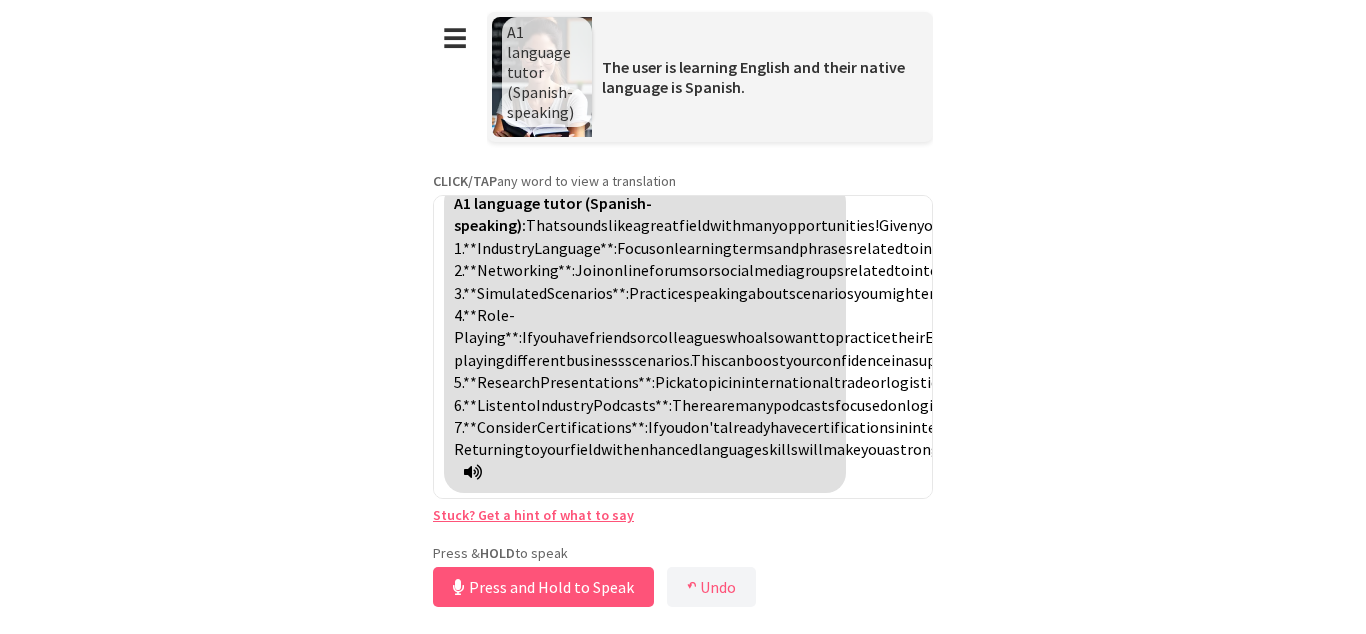 click on "comprehension" at bounding box center [1407, 405] 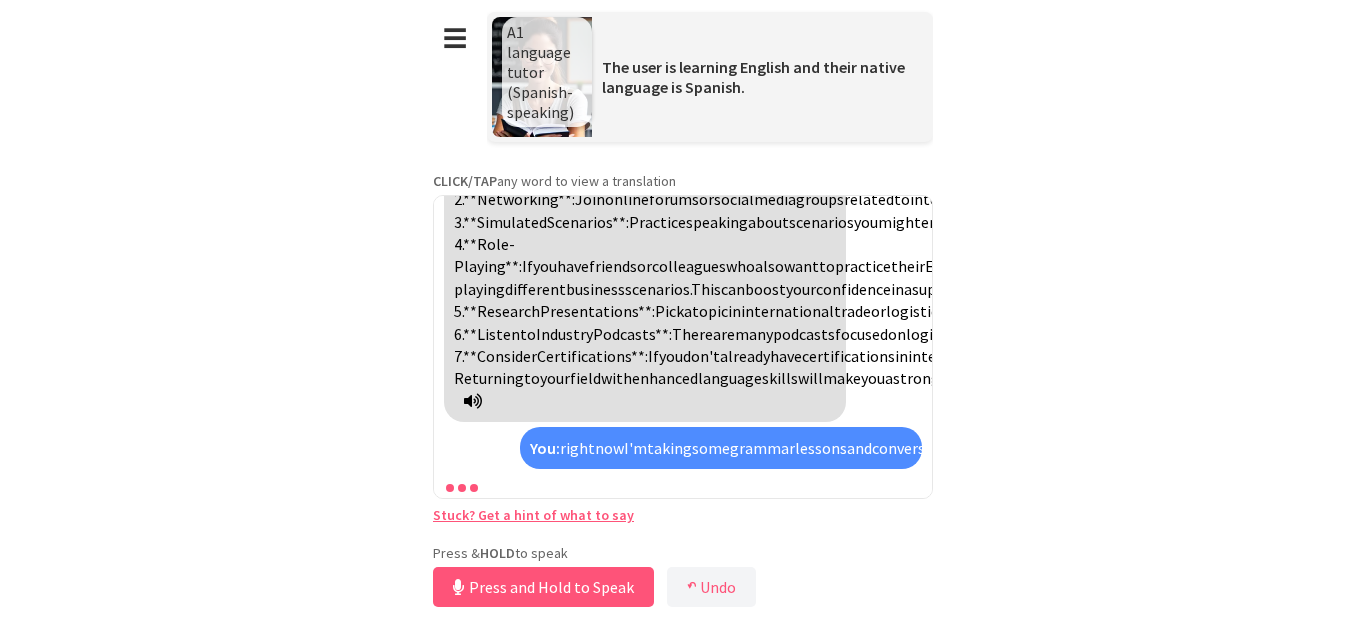 scroll, scrollTop: 7724, scrollLeft: 0, axis: vertical 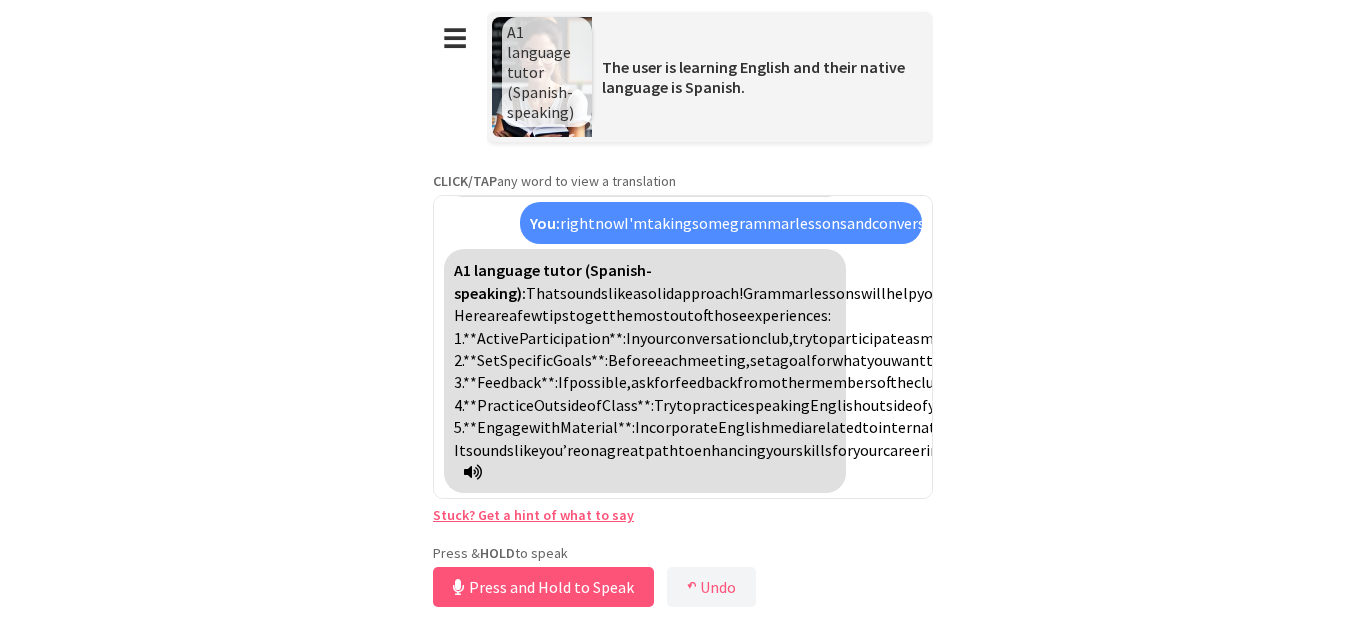 click at bounding box center (473, 472) 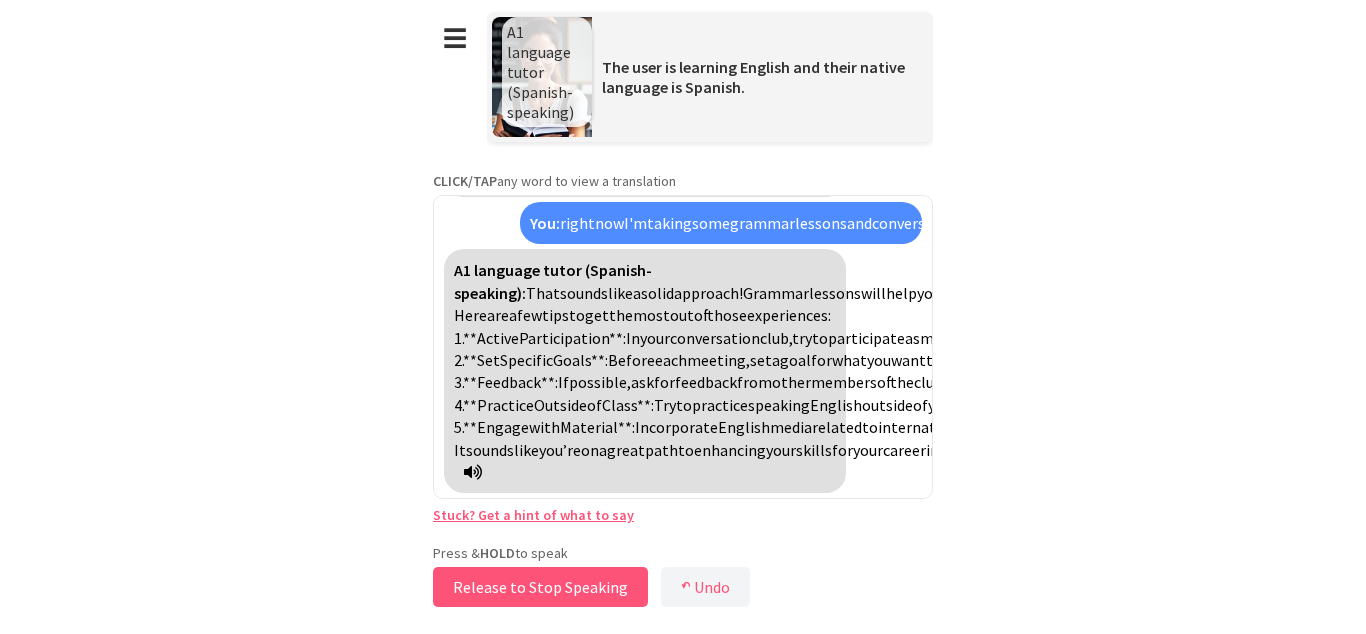 click on "Release to Stop Speaking" at bounding box center (540, 587) 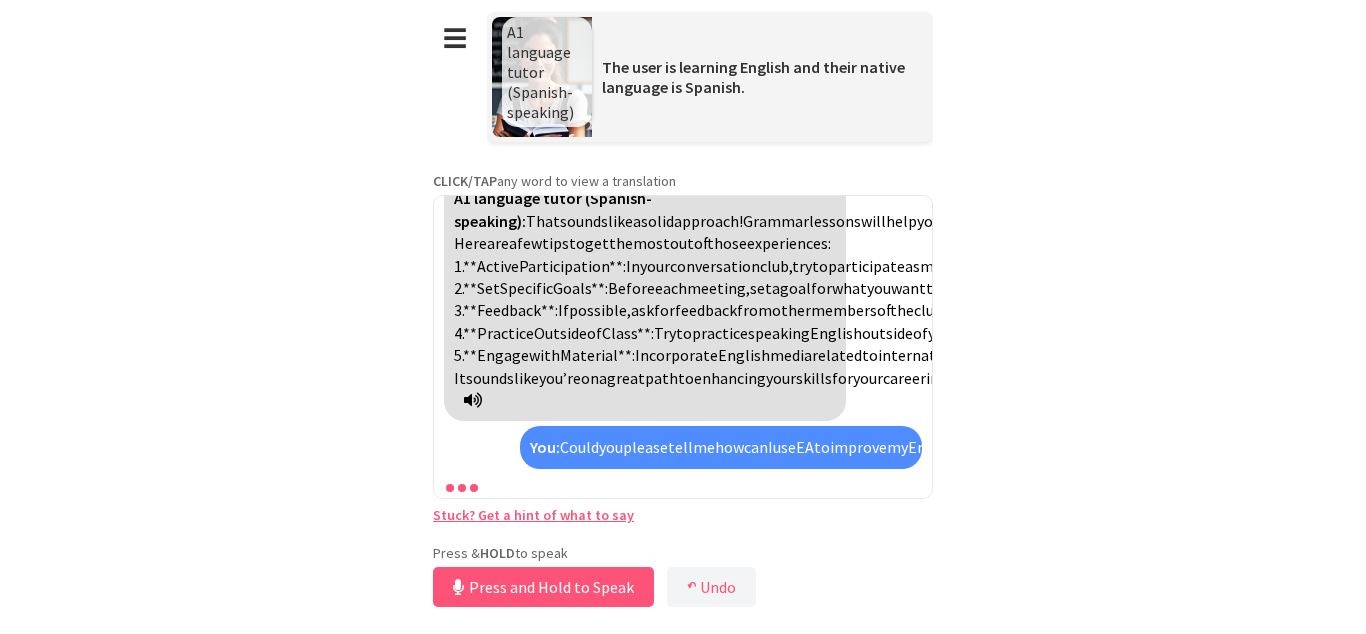 scroll, scrollTop: 8580, scrollLeft: 0, axis: vertical 